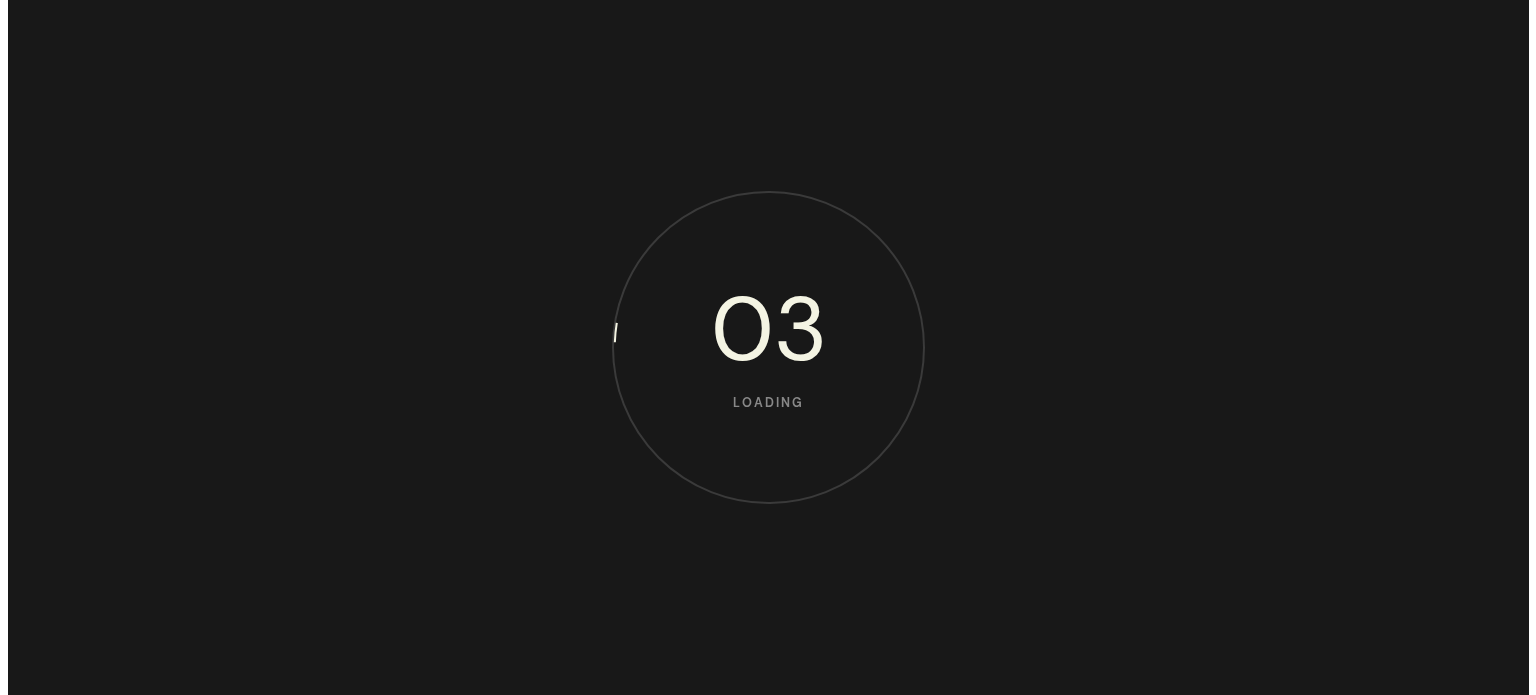 scroll, scrollTop: 0, scrollLeft: 0, axis: both 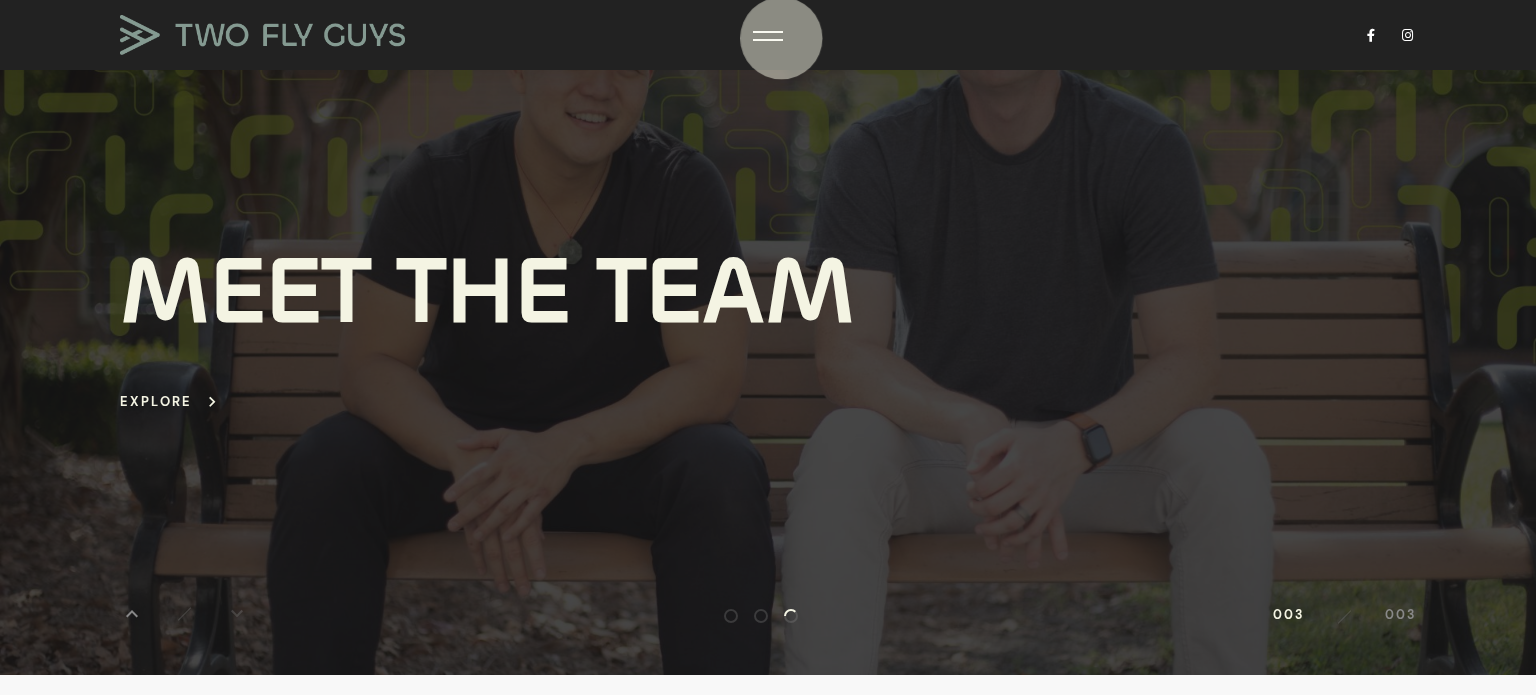 click at bounding box center (768, 36) 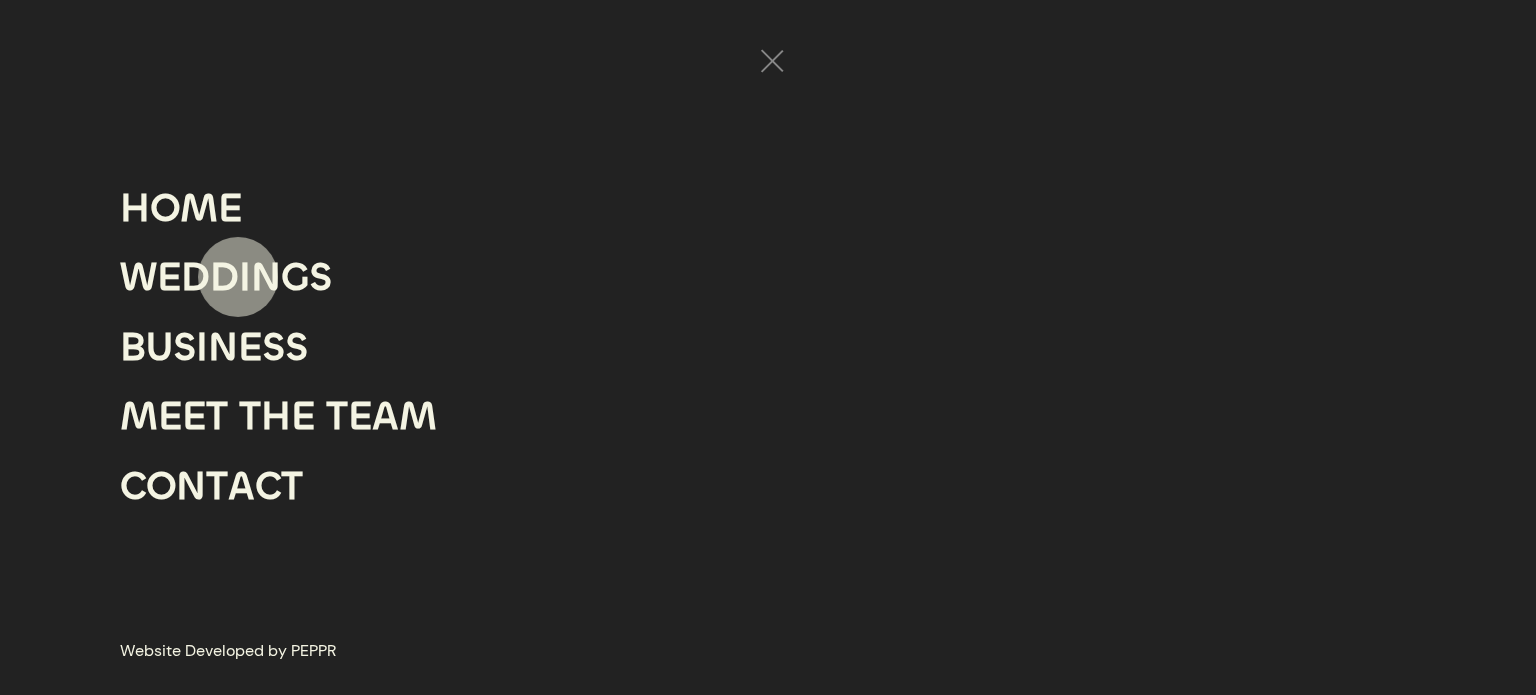 click on "I" at bounding box center (245, 278) 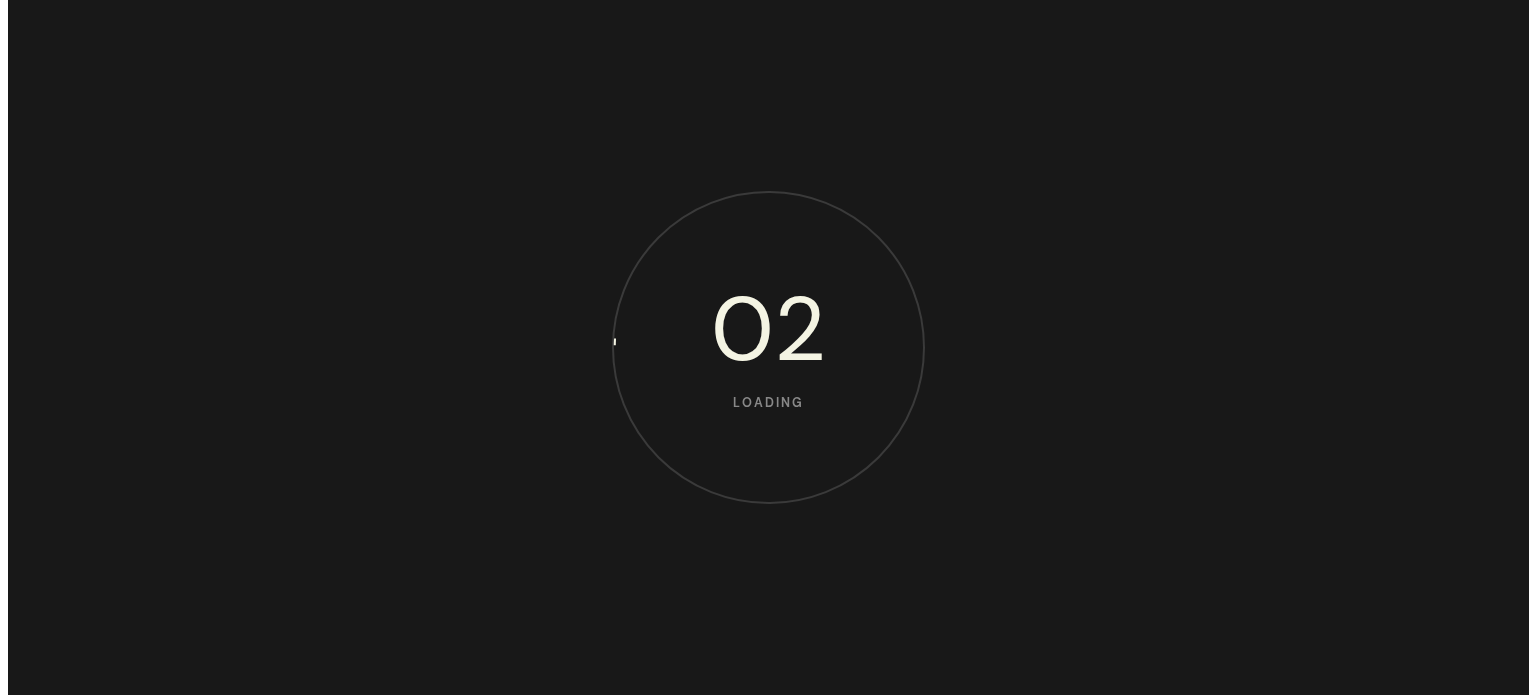 scroll, scrollTop: 0, scrollLeft: 0, axis: both 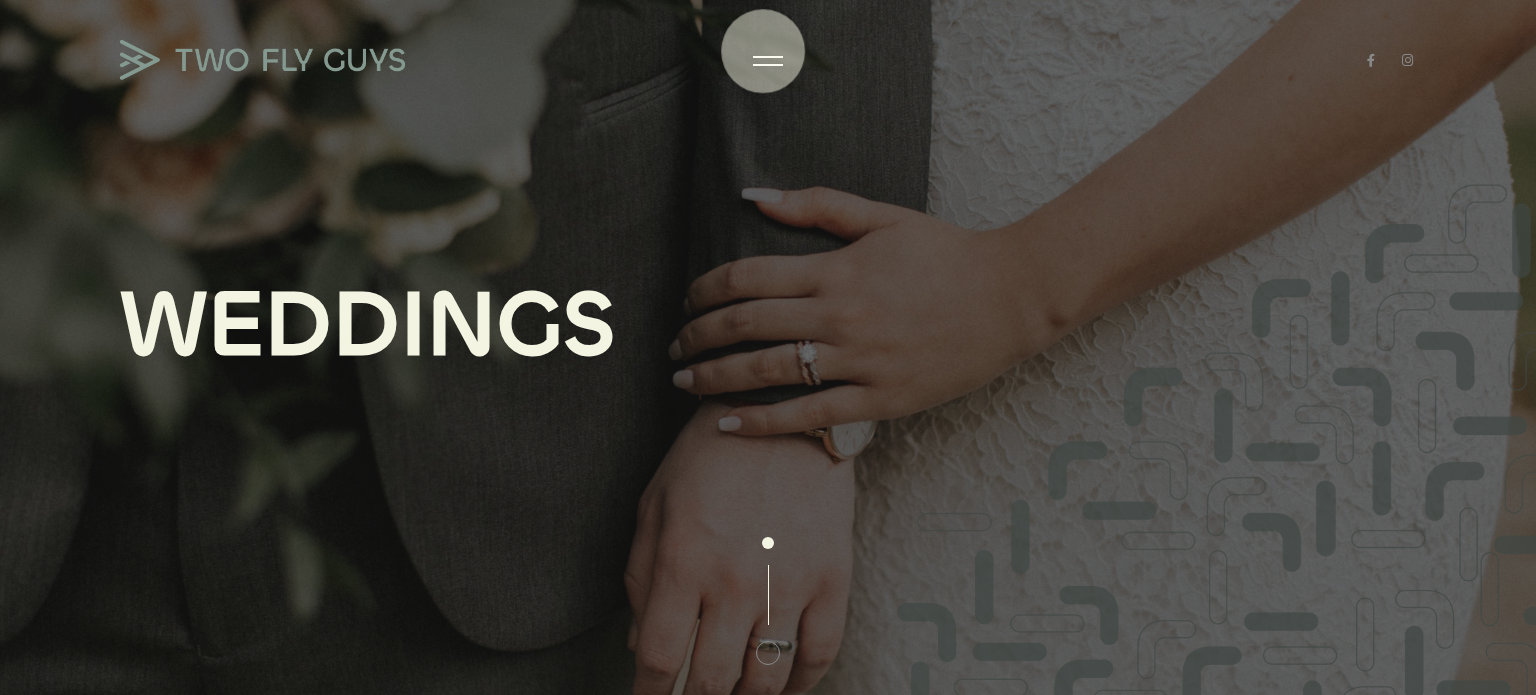click at bounding box center [768, 57] 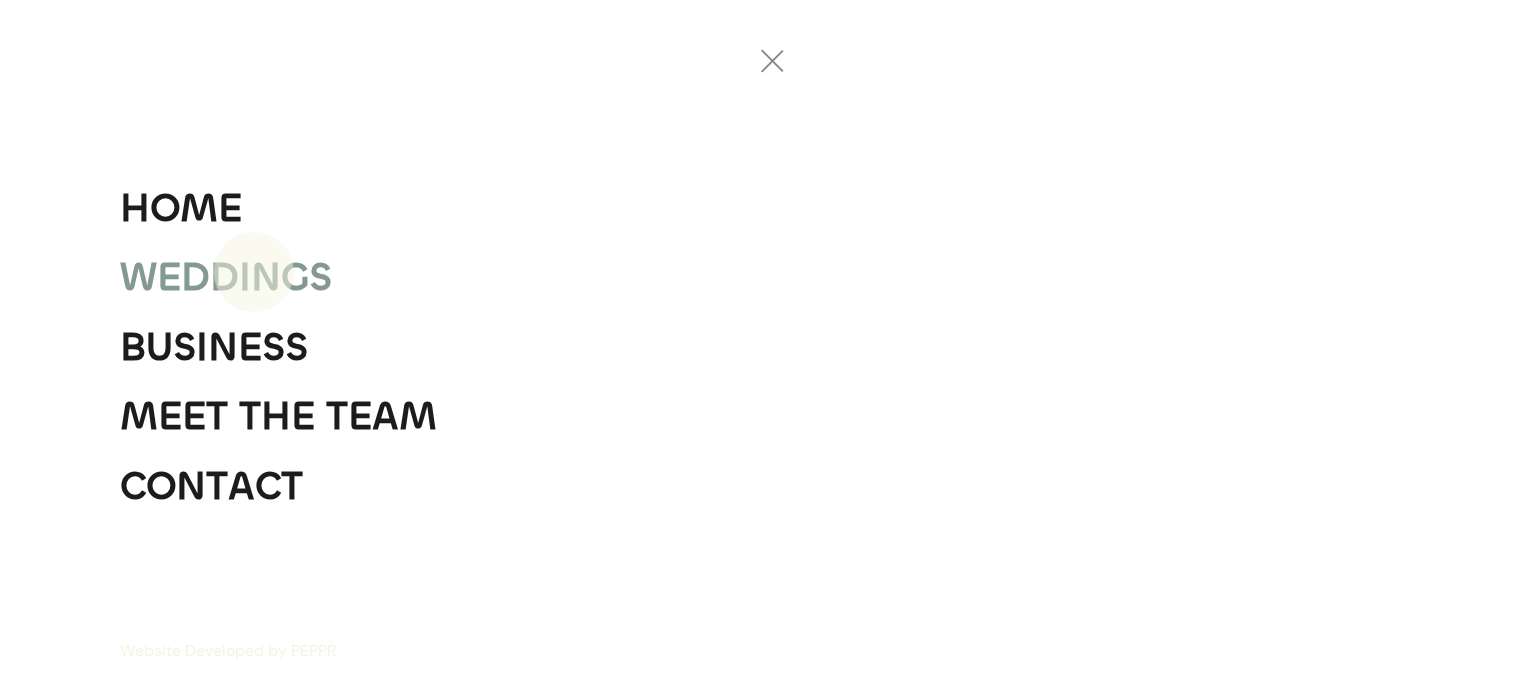 click on "N" at bounding box center (266, 278) 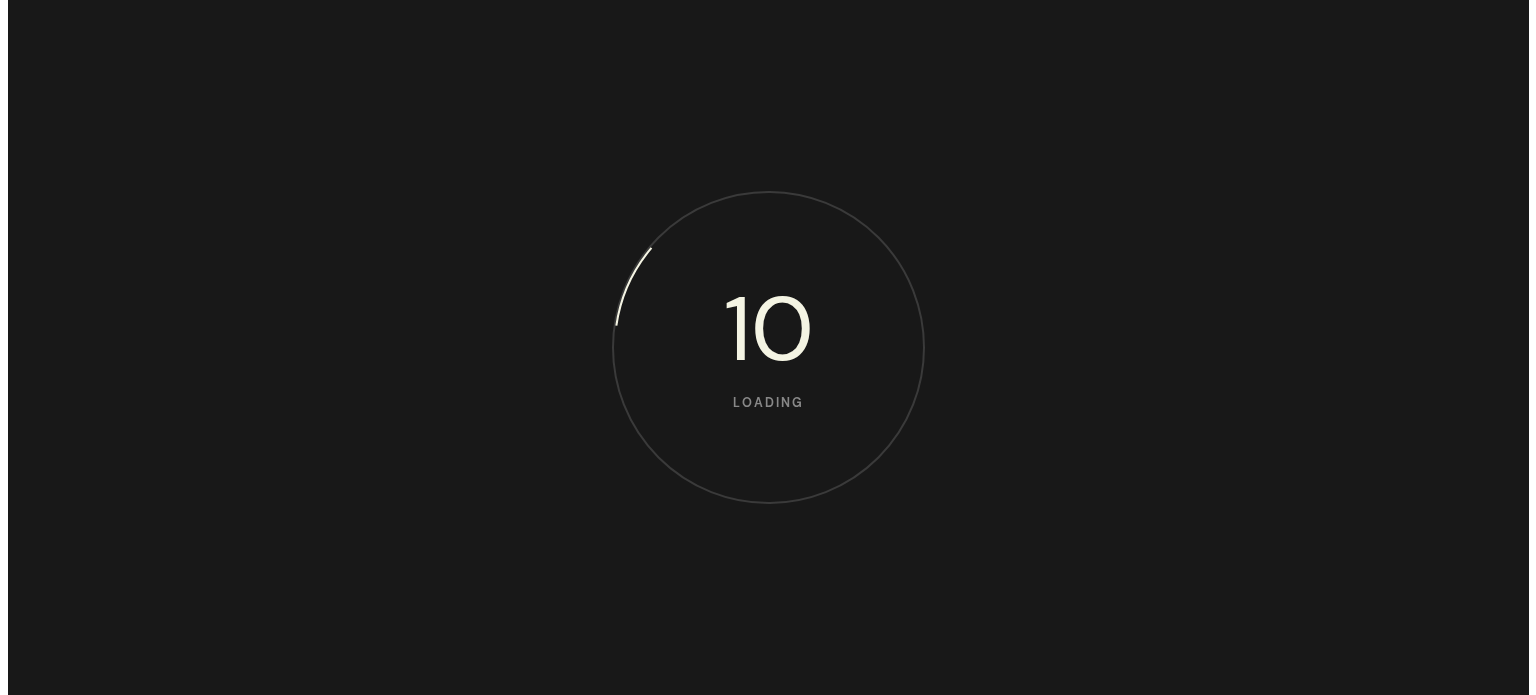 scroll, scrollTop: 0, scrollLeft: 0, axis: both 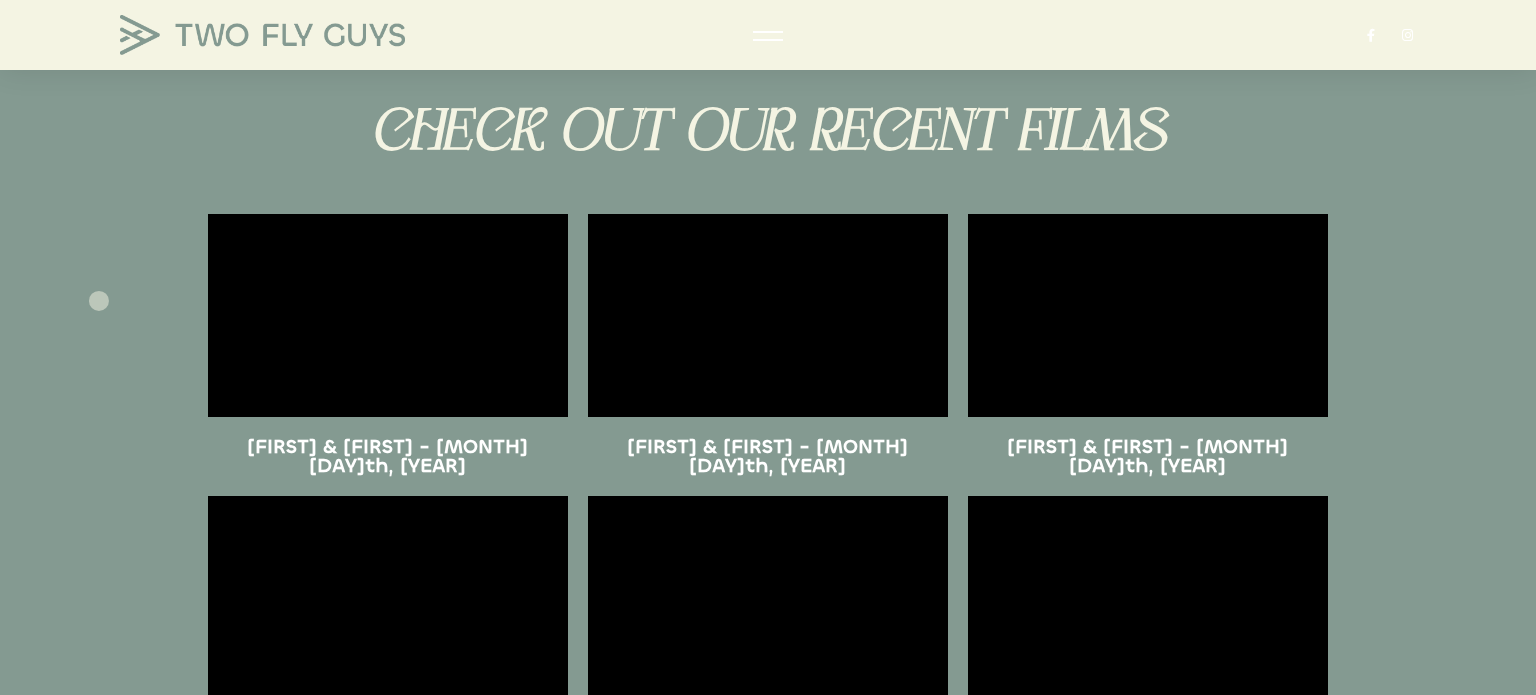 click at bounding box center [768, 315] 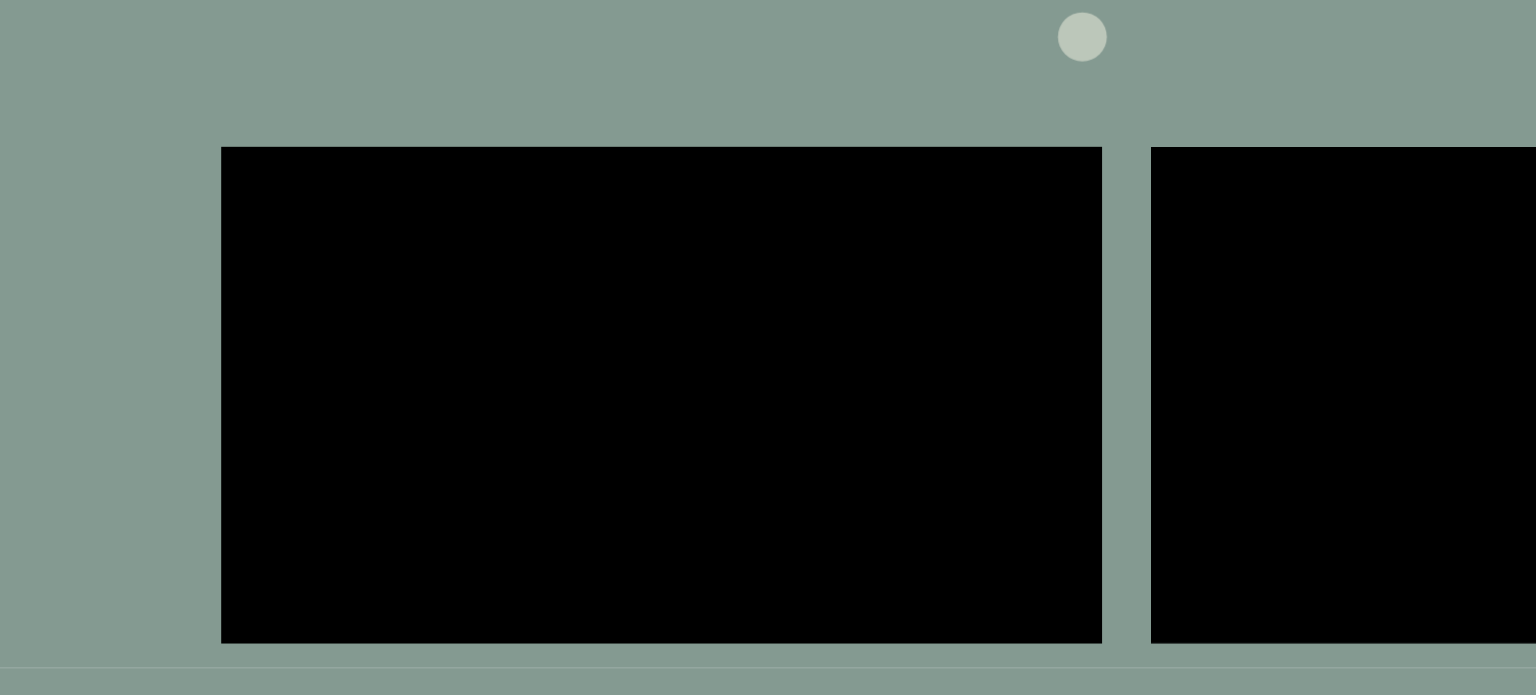 click on "CHECK OUT OUR RECENT FILMS" at bounding box center (768, 265) 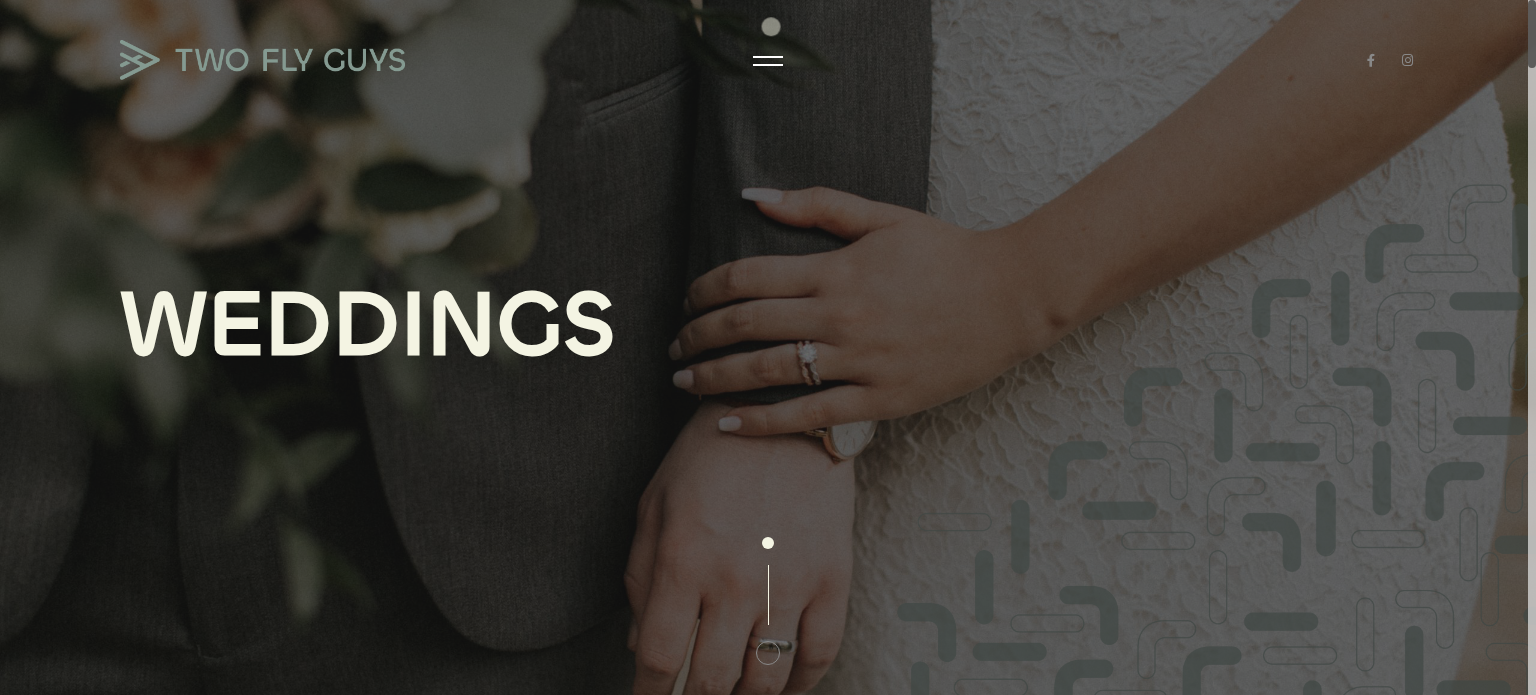click on "W E D D I N G S" at bounding box center (768, 347) 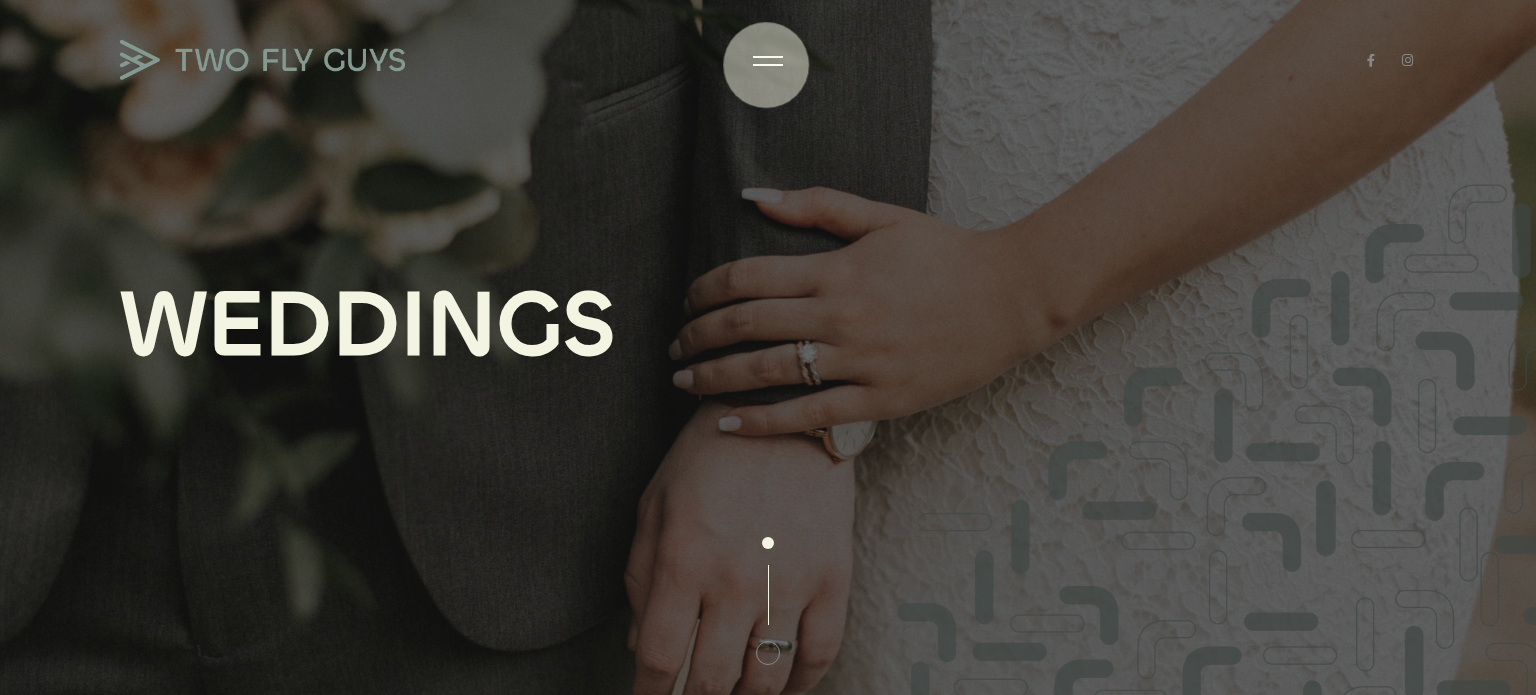 click at bounding box center [768, 61] 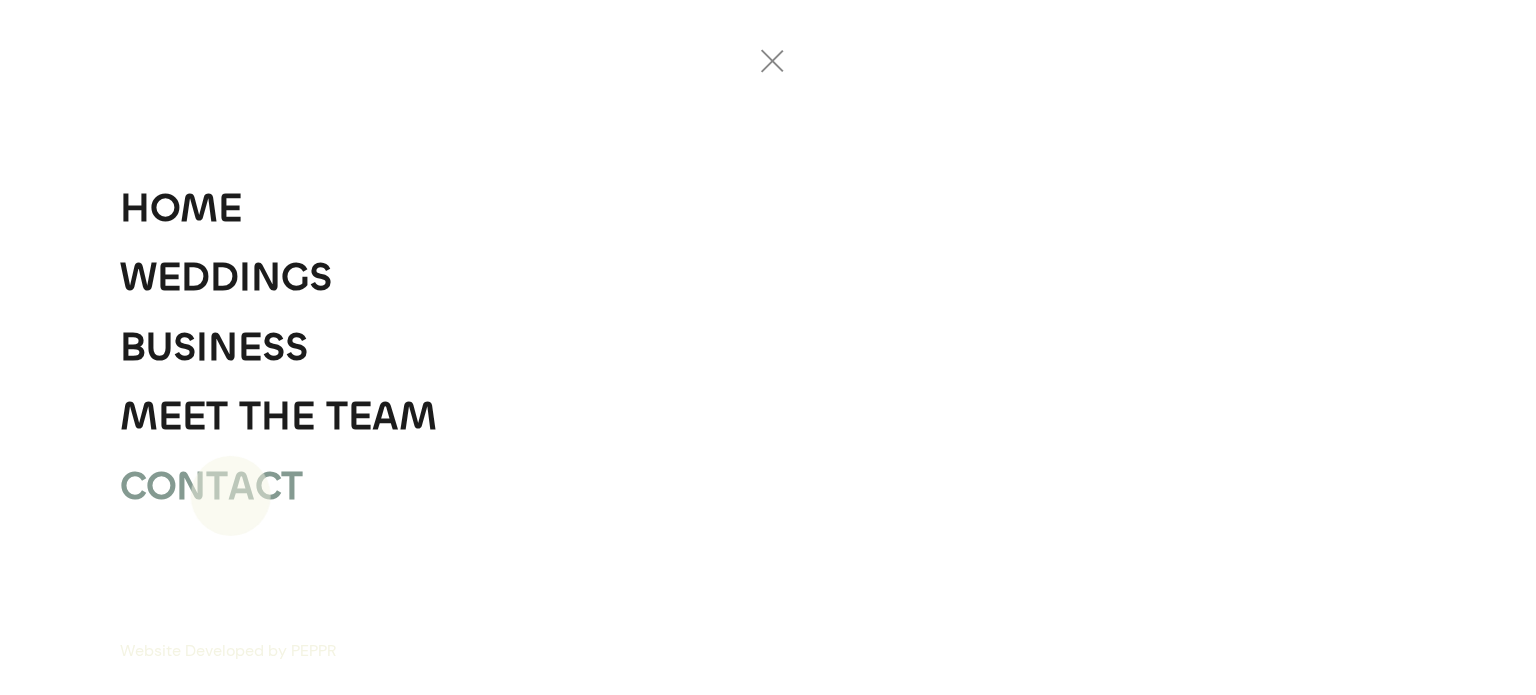 click on "A" at bounding box center [241, 487] 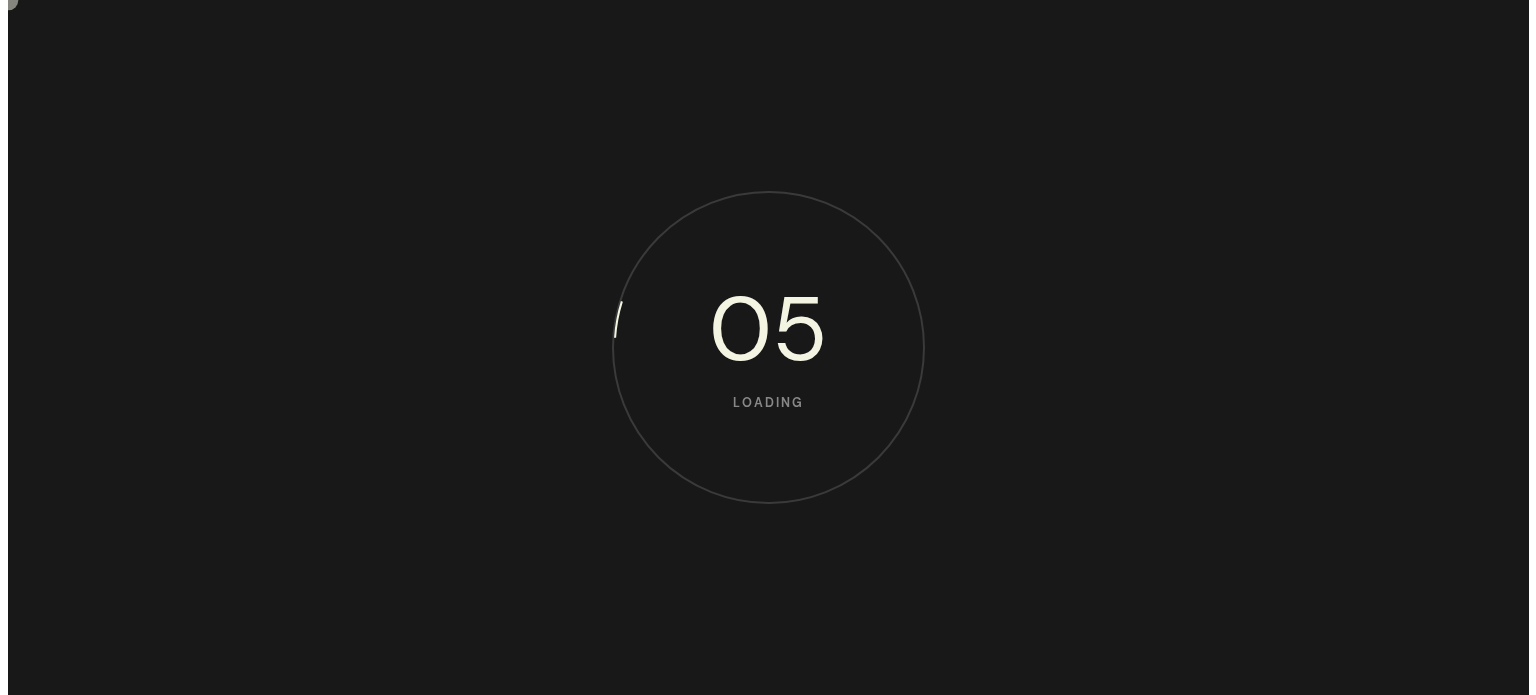scroll, scrollTop: 0, scrollLeft: 0, axis: both 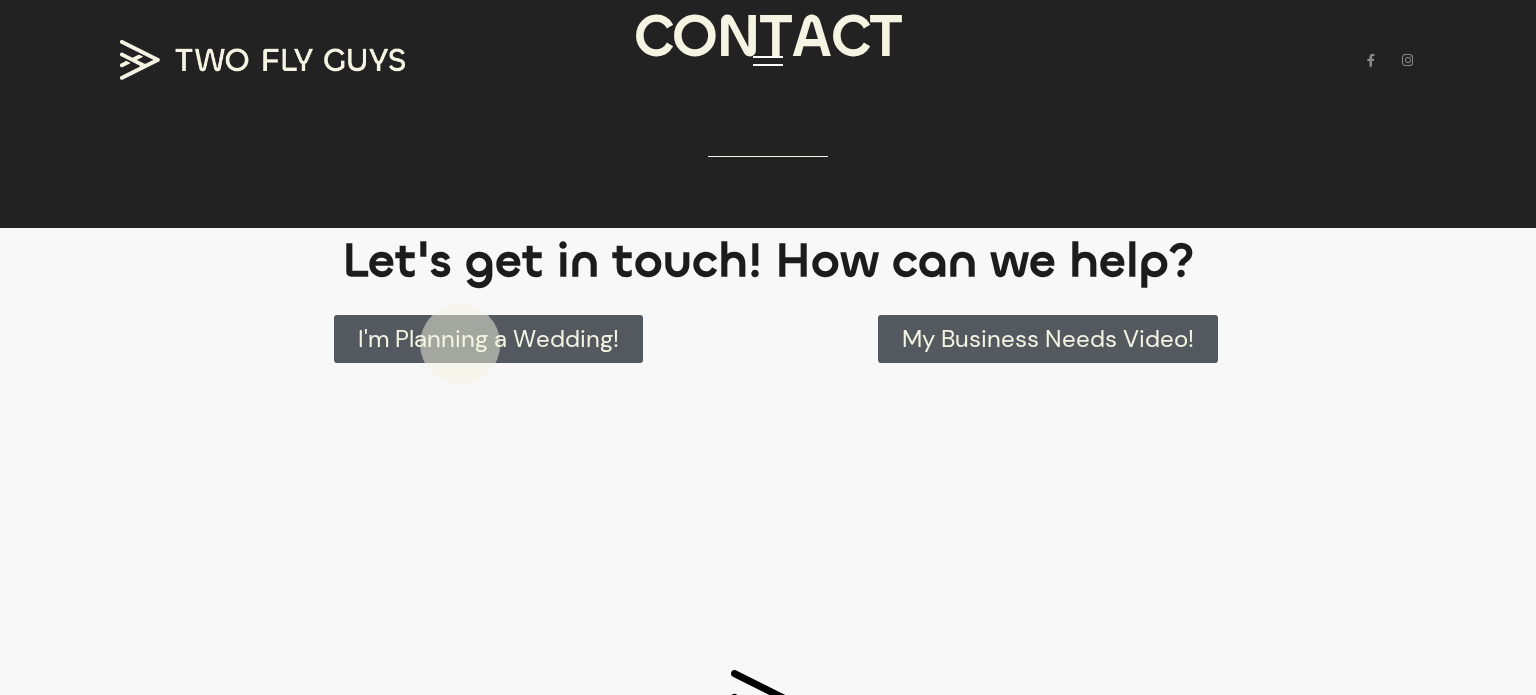 click on "I'm Planning a Wedding!" at bounding box center (488, 339) 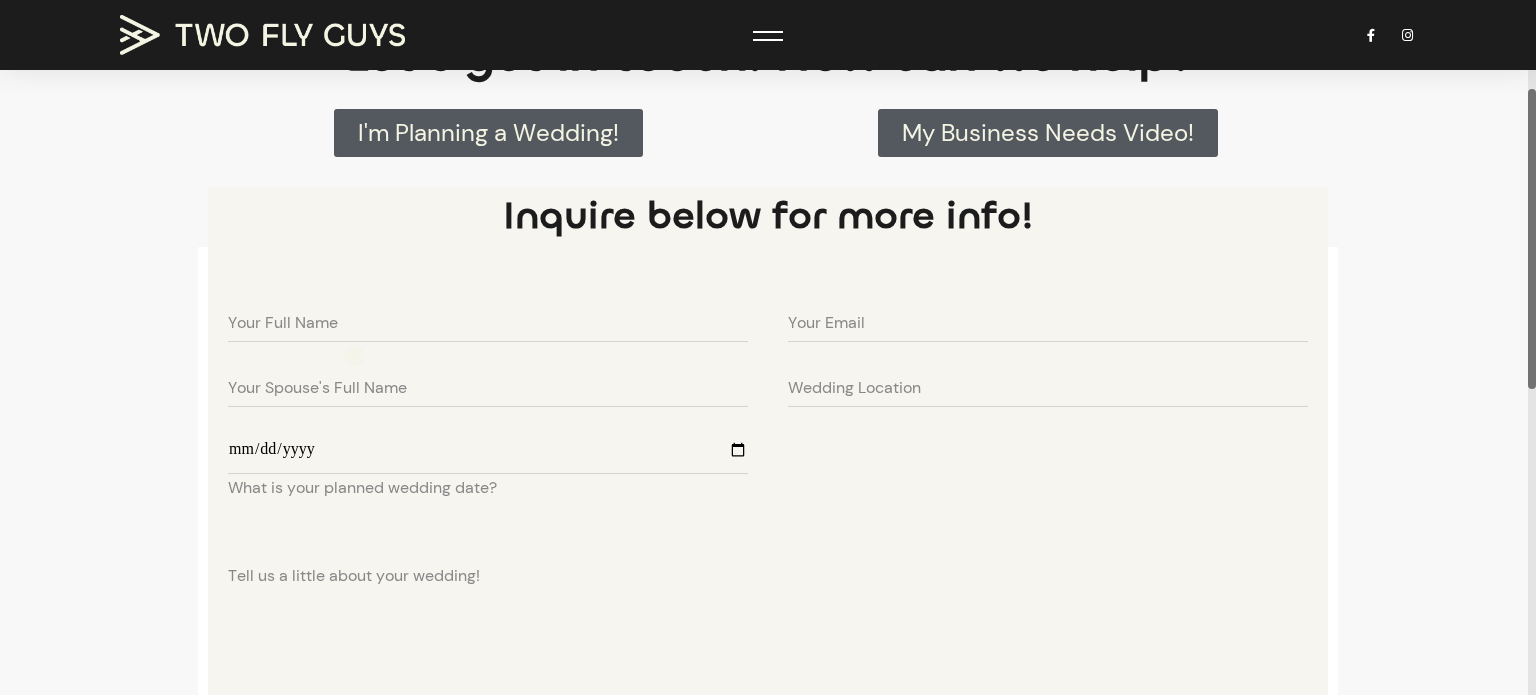 click on "Your Full Name
Your Email
Your Spouse's Full Name
Wedding Location
What is your planned wedding date?" at bounding box center [768, 383] 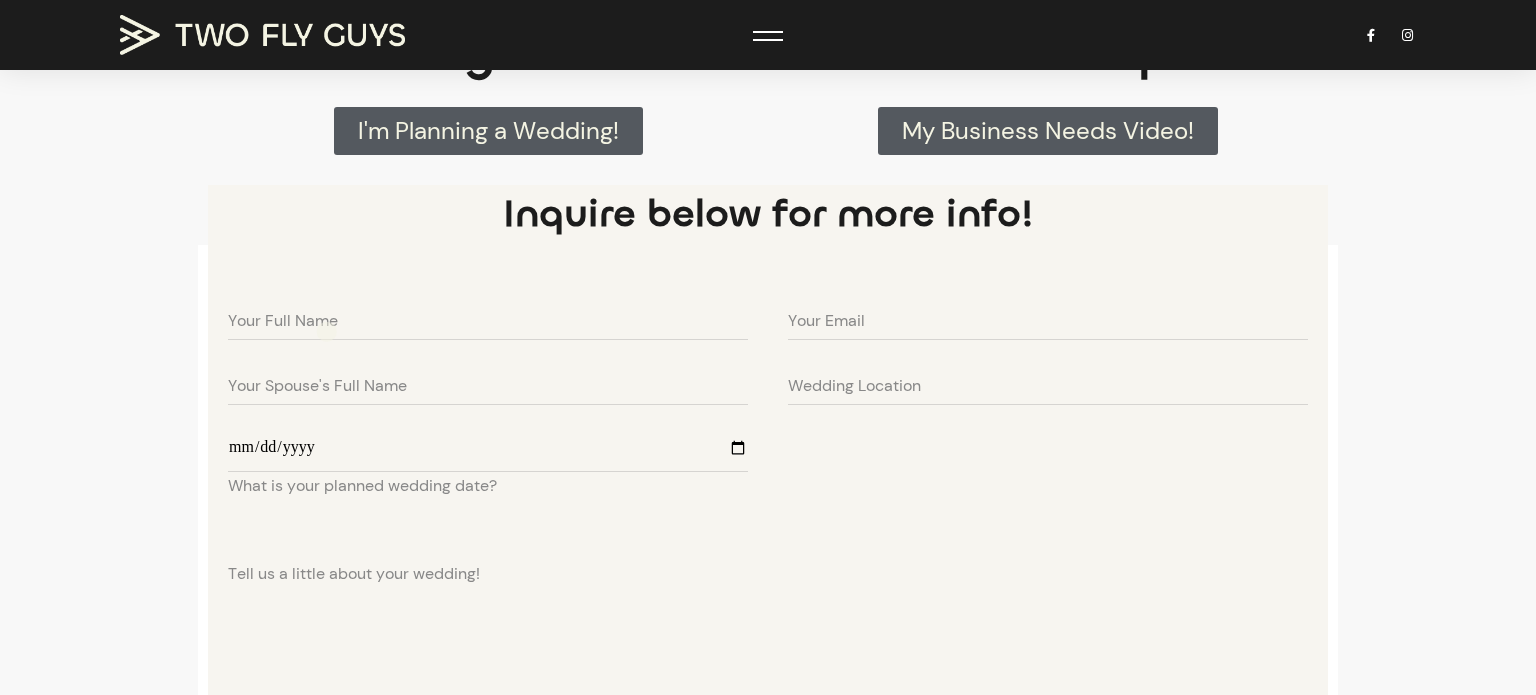 click on "Your Full Name" at bounding box center [283, 321] 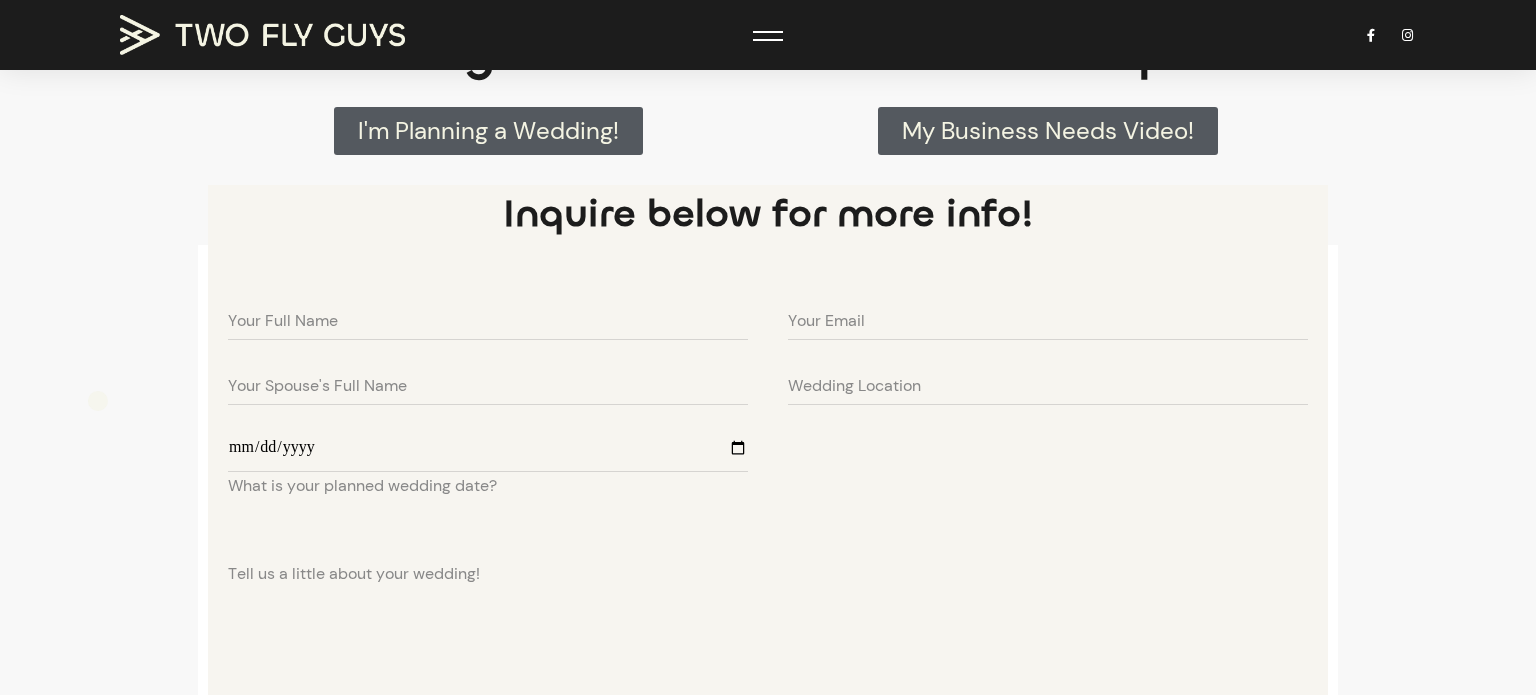 click on "Inquire below for more info!
Your Full Name
Your Email
Your Spouse's Full Name
Wedding Location
What is your planned wedding date?
Tell us a little about your wedding!
How did you hear about us?
Submit Inquiry" at bounding box center (768, 612) 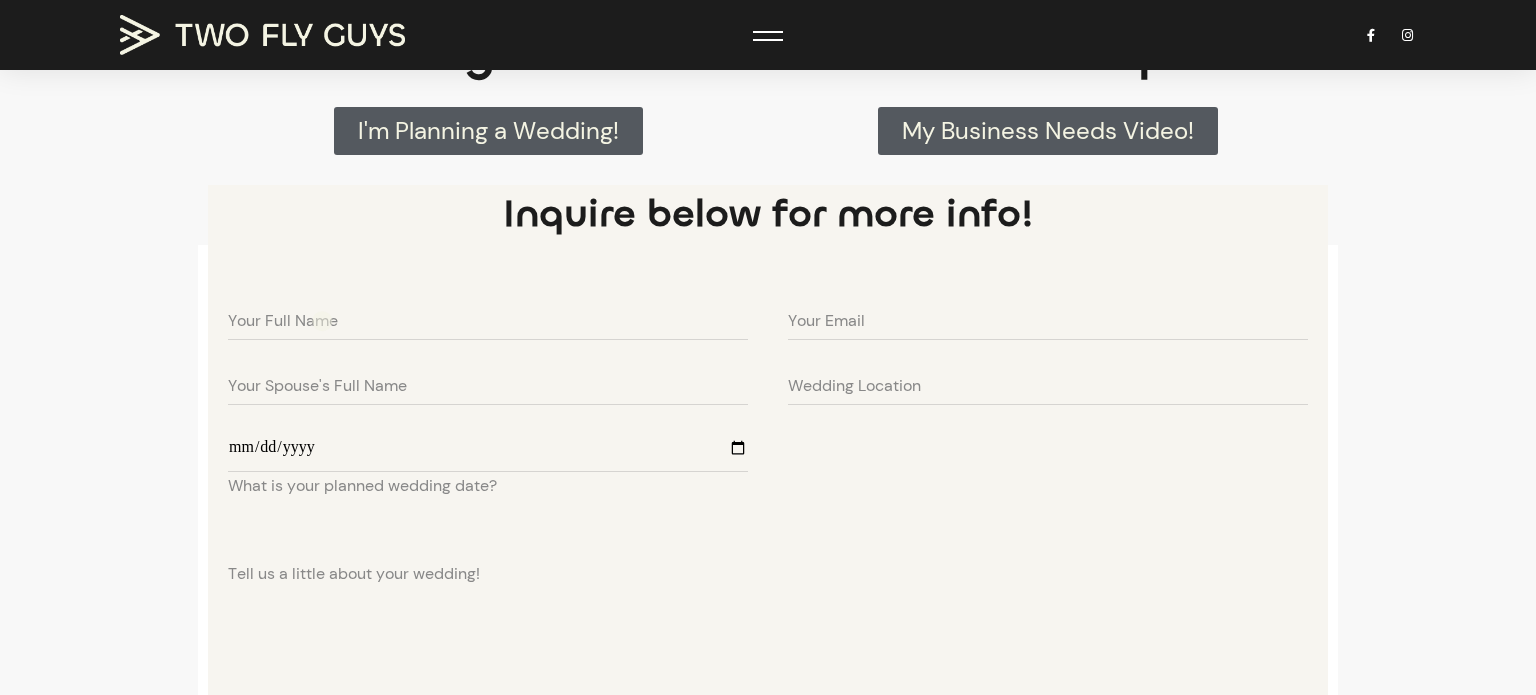 click on "Your Full Name" at bounding box center [283, 321] 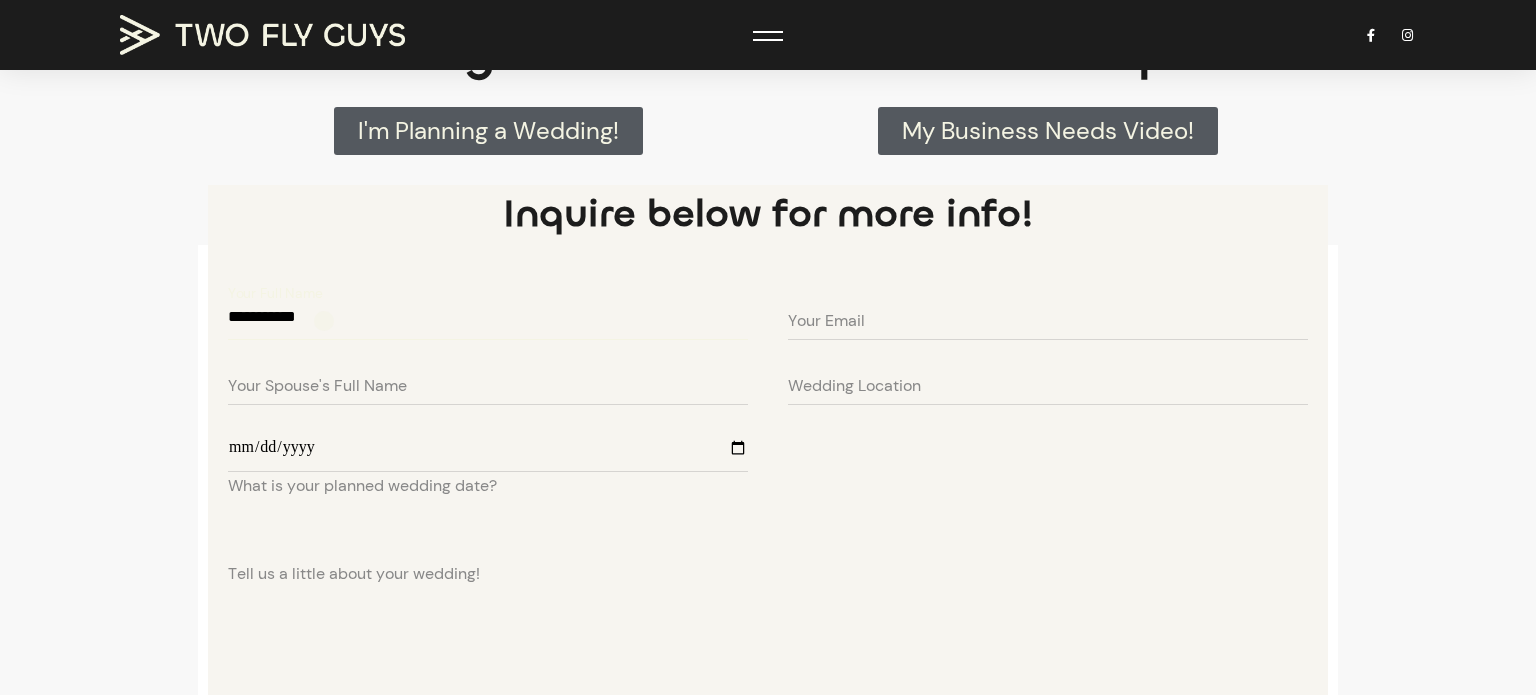 type on "**********" 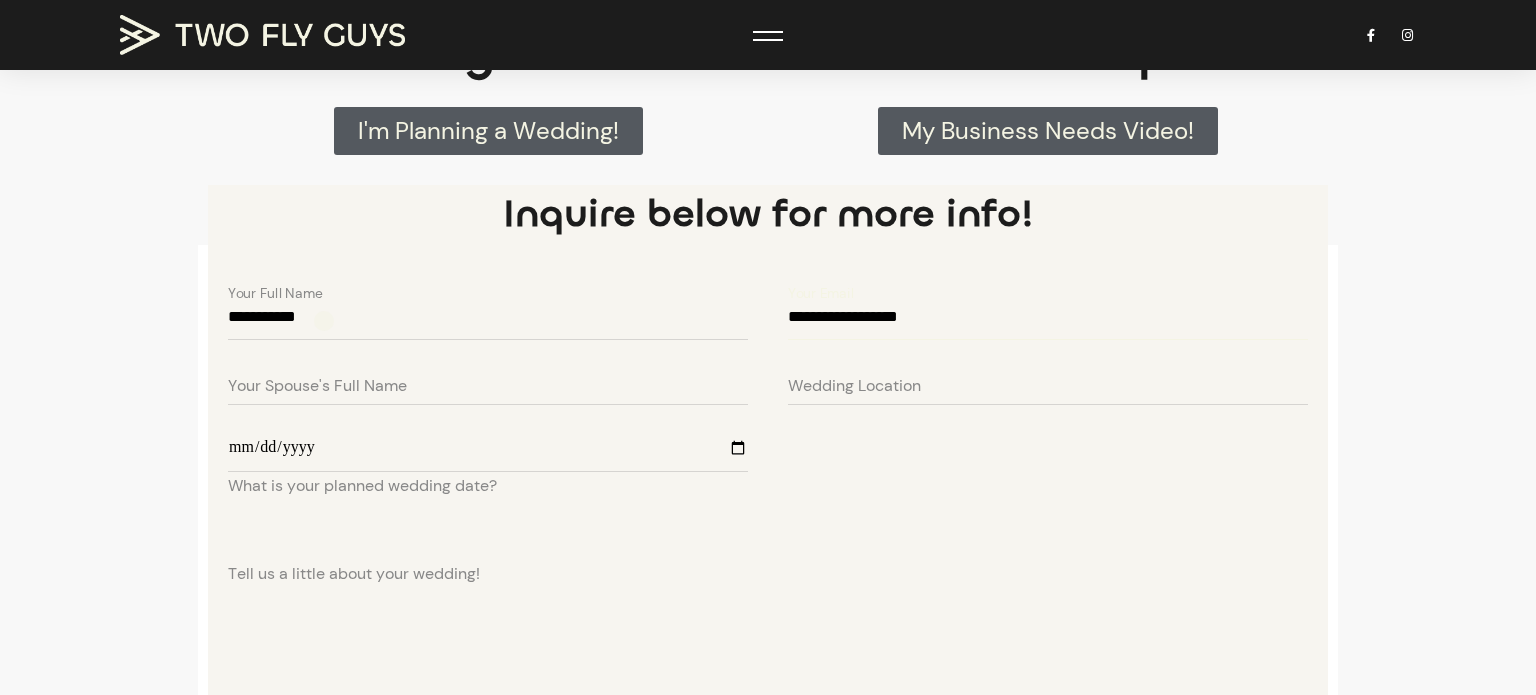 type on "**********" 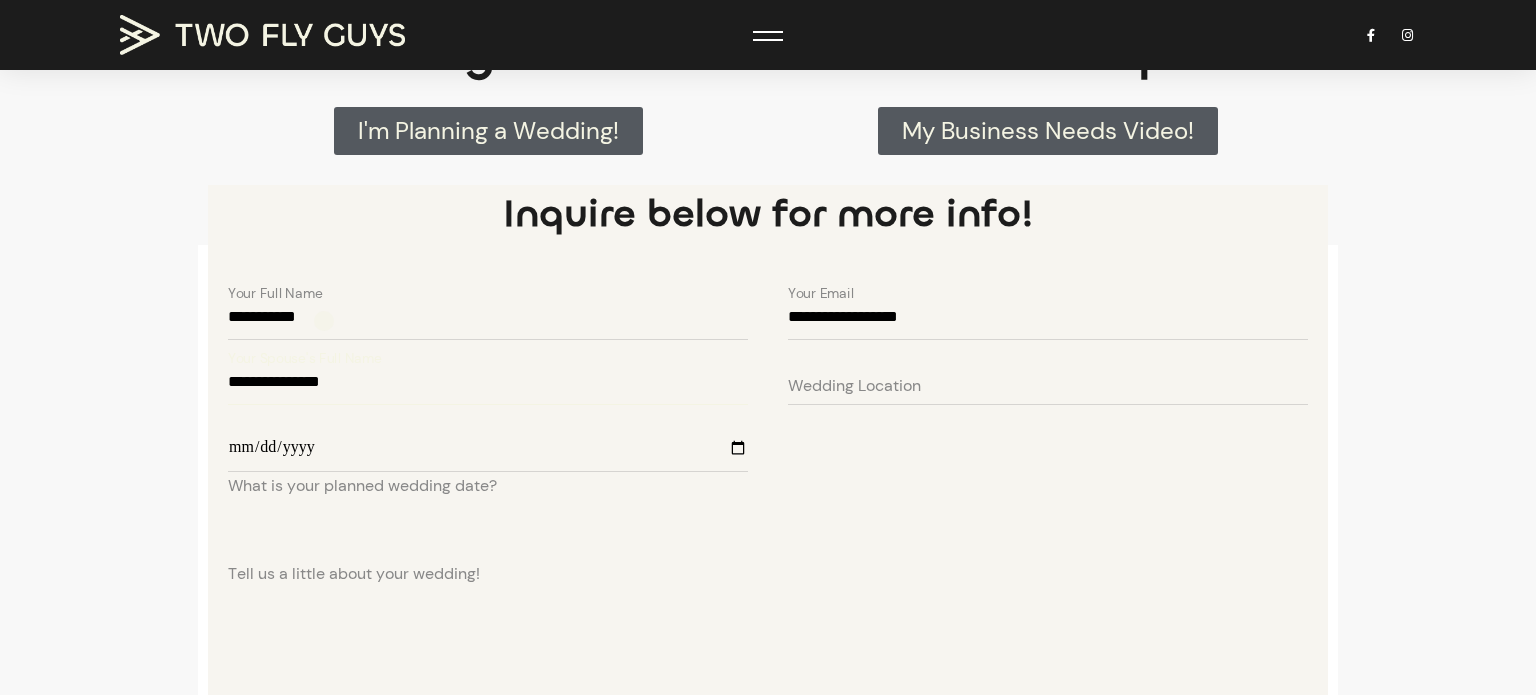 type on "**********" 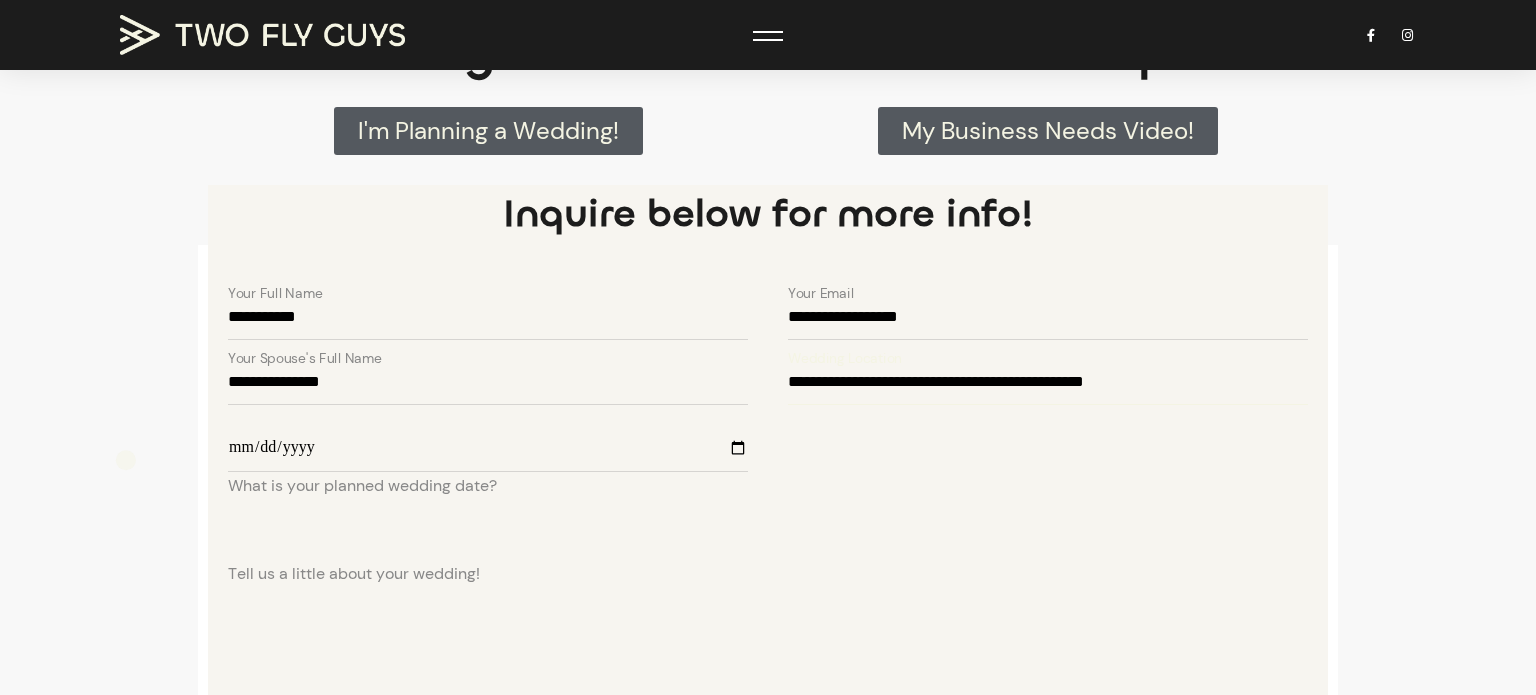 type on "**********" 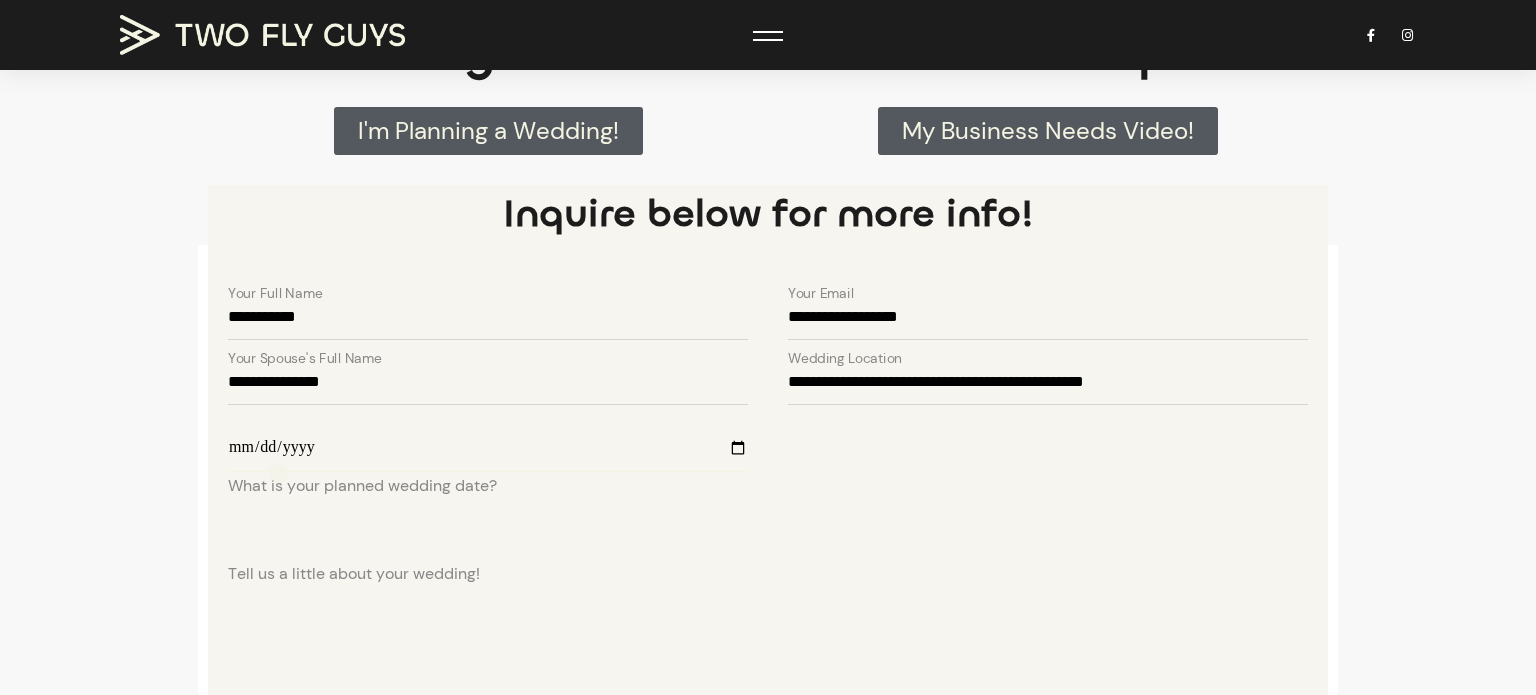 click on "What is your planned wedding date?" at bounding box center (488, 446) 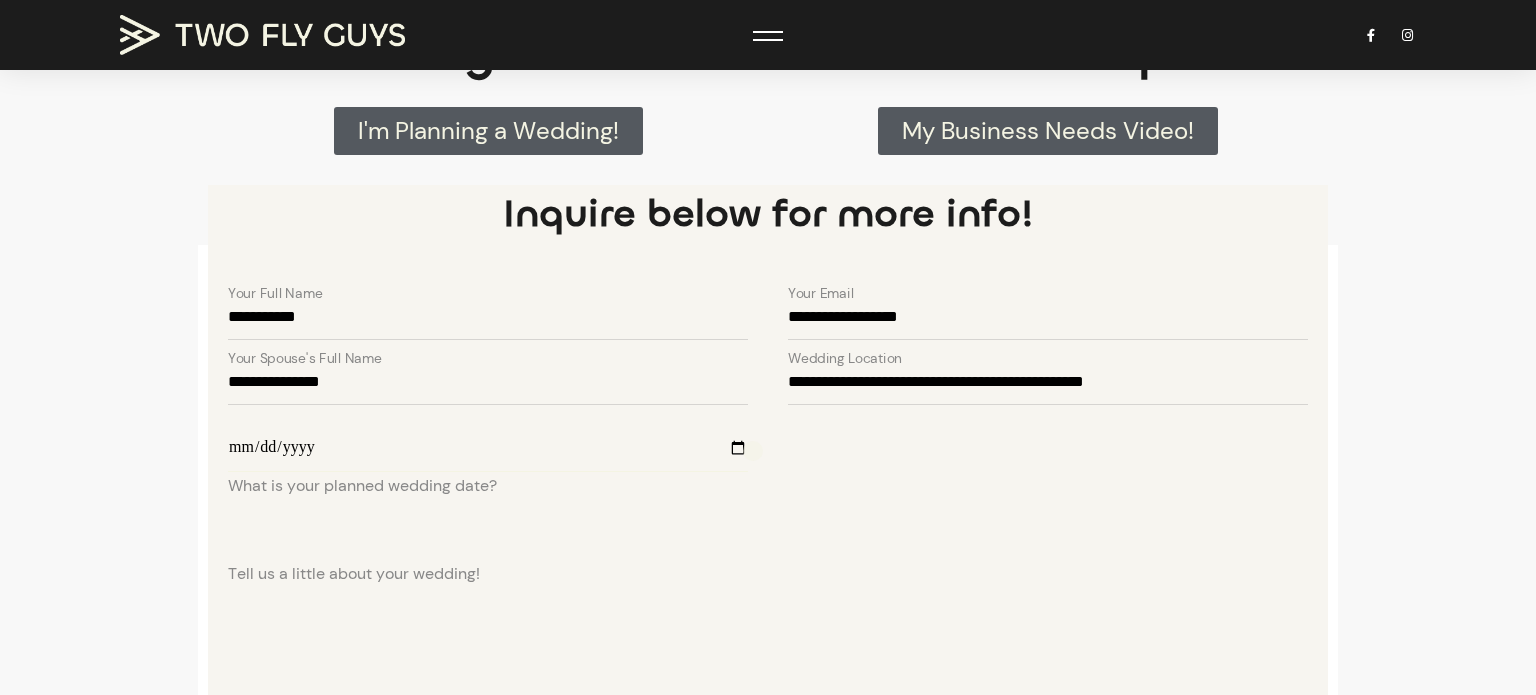 click on "What is your planned wedding date?" at bounding box center [488, 446] 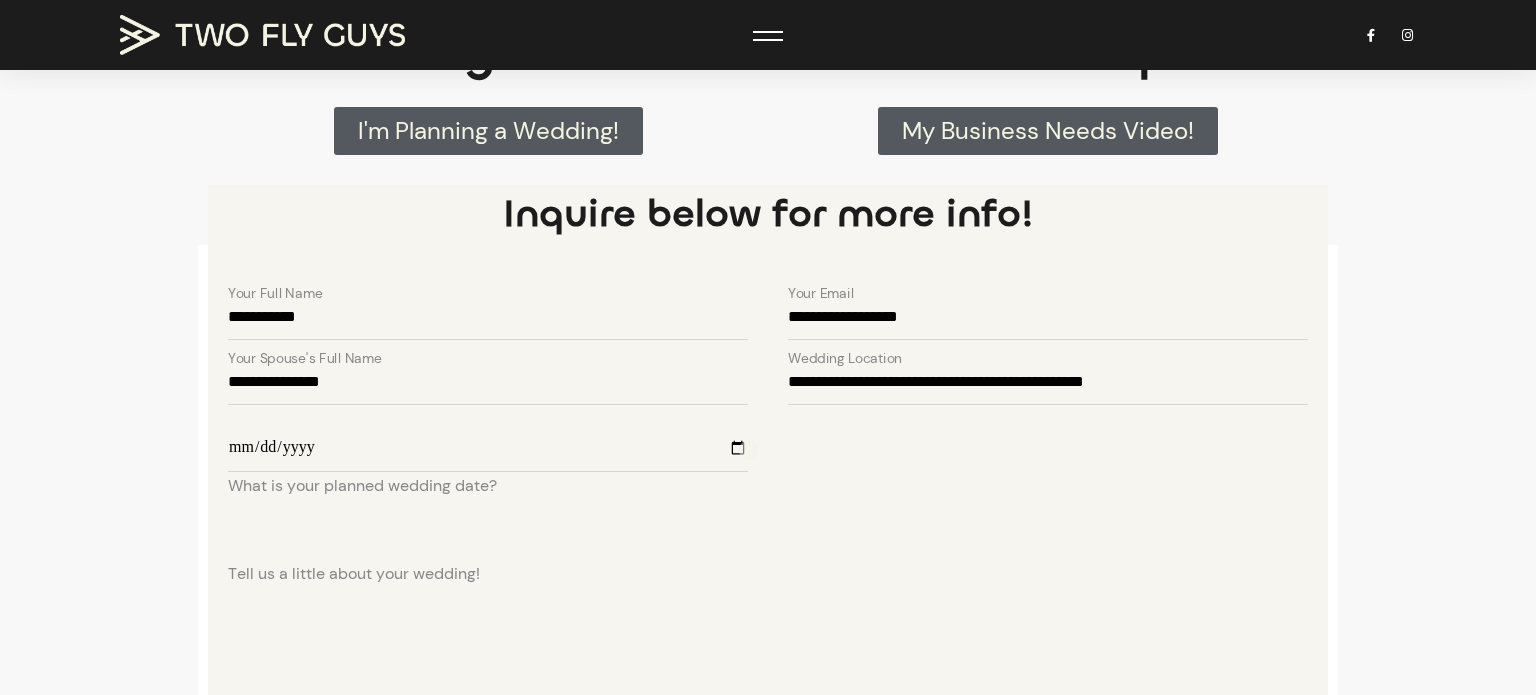 click on "What is your planned wedding date?" at bounding box center (488, 446) 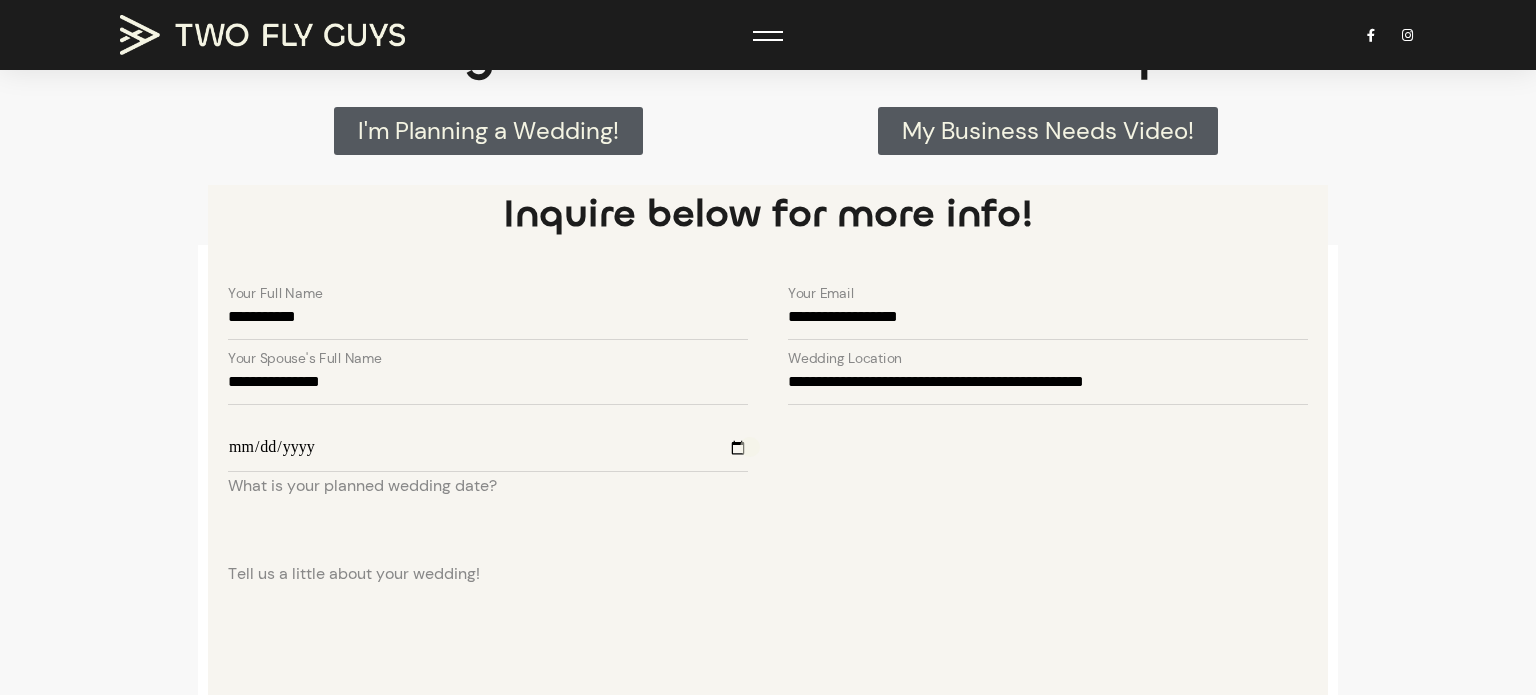 click on "What is your planned wedding date?" at bounding box center (488, 446) 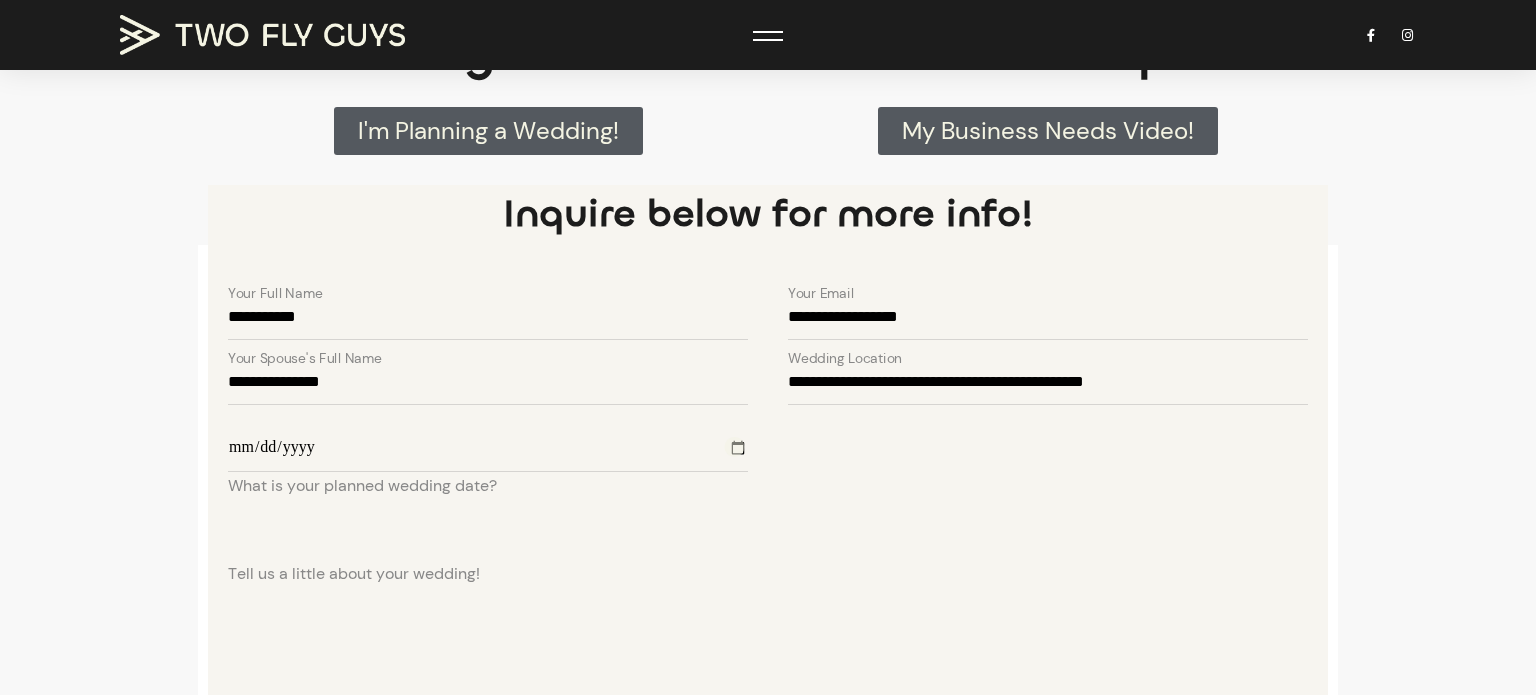 click on "What is your planned wedding date?" at bounding box center (488, 446) 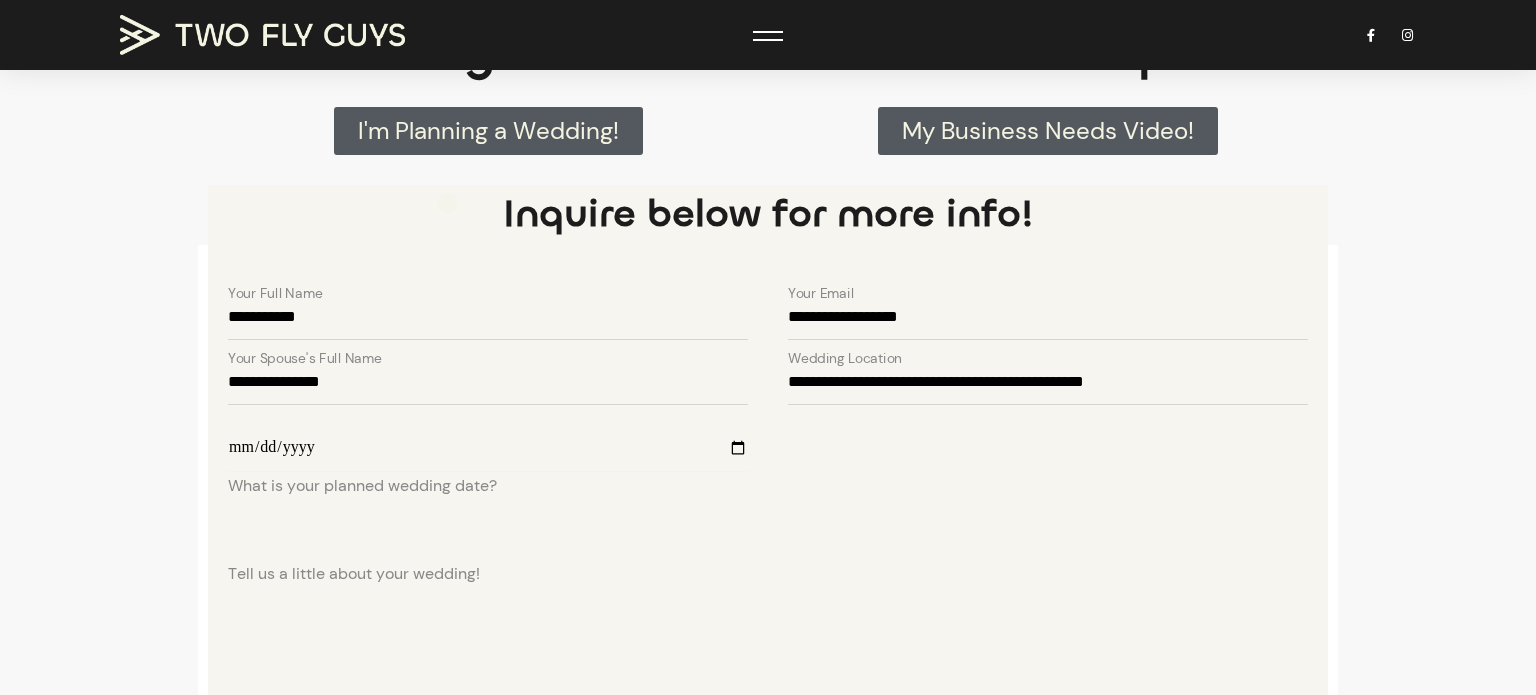 type on "**********" 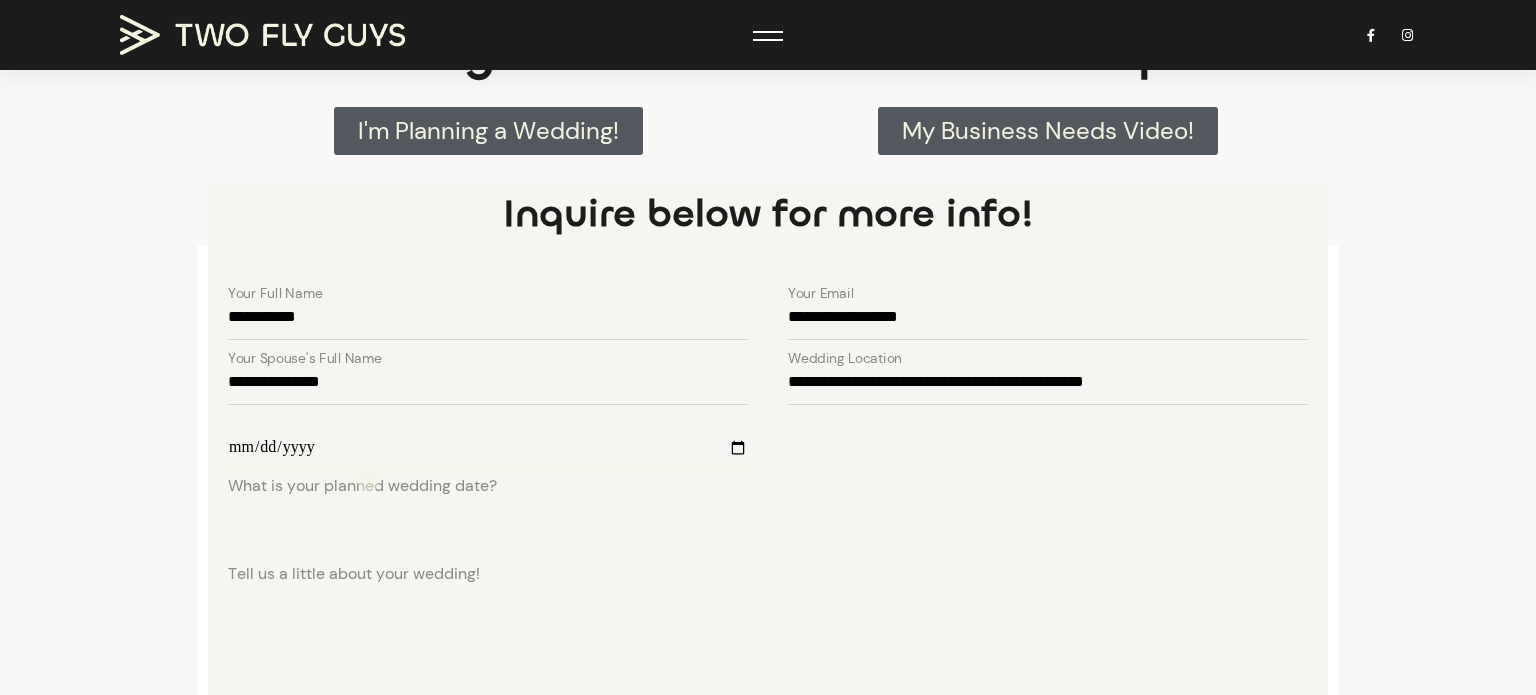 click on "What is your planned wedding date?" at bounding box center [362, 486] 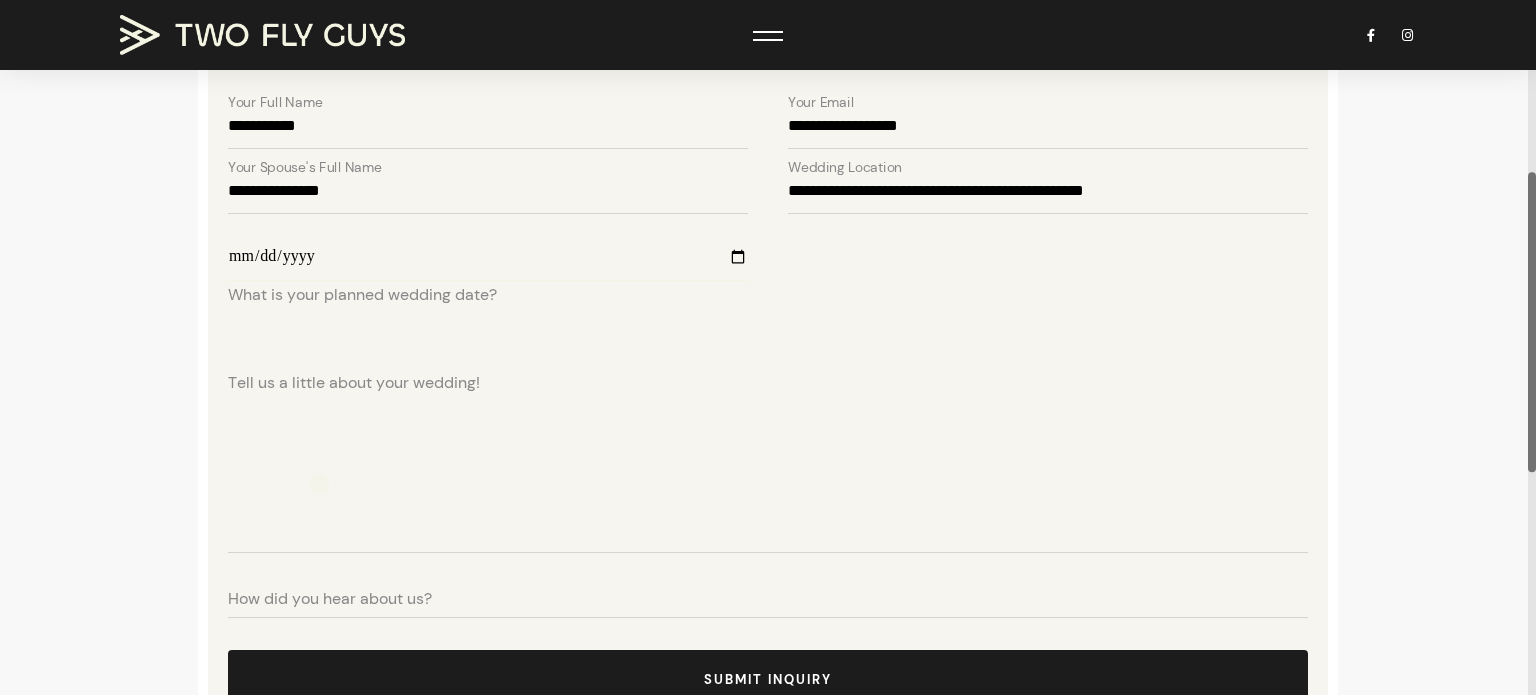 click on "Tell us a little about your wedding!" at bounding box center (768, 453) 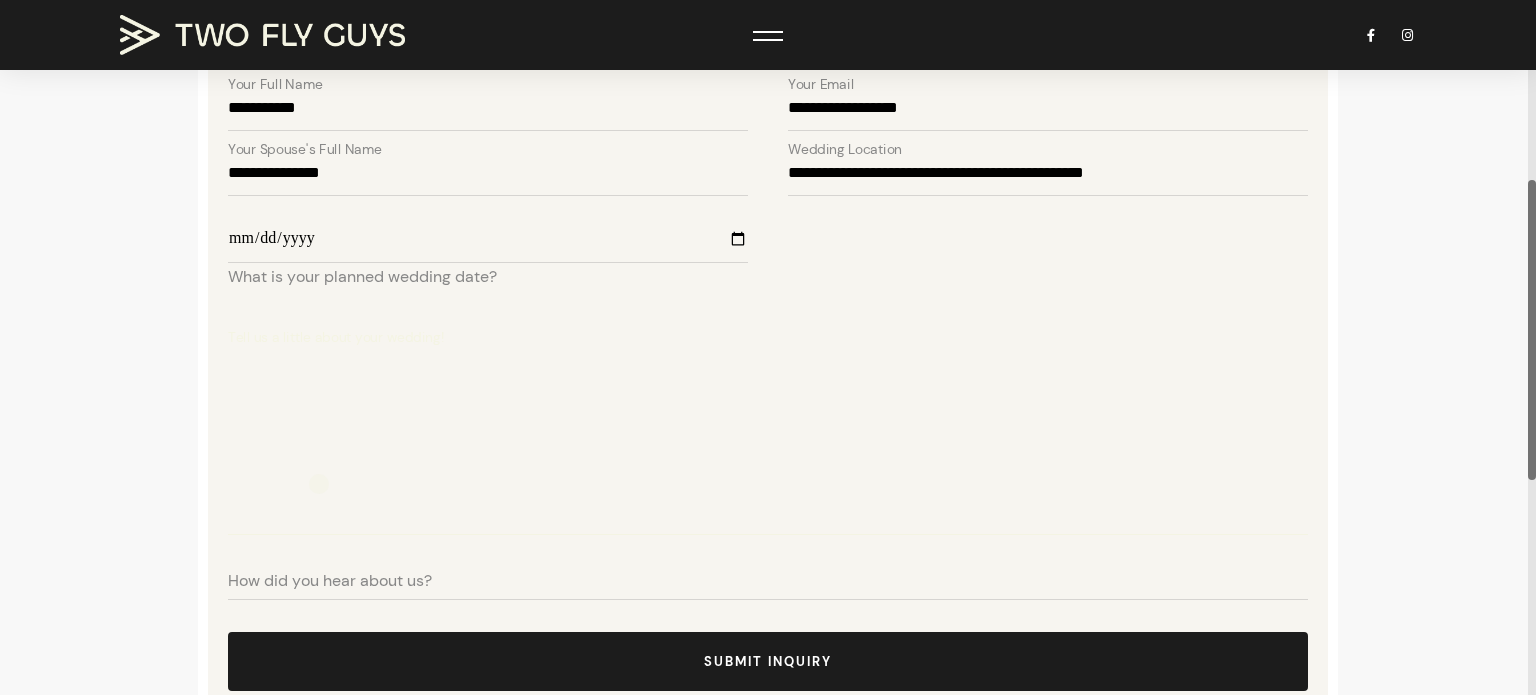 click on "Tell us a little about your wedding!" at bounding box center (768, 435) 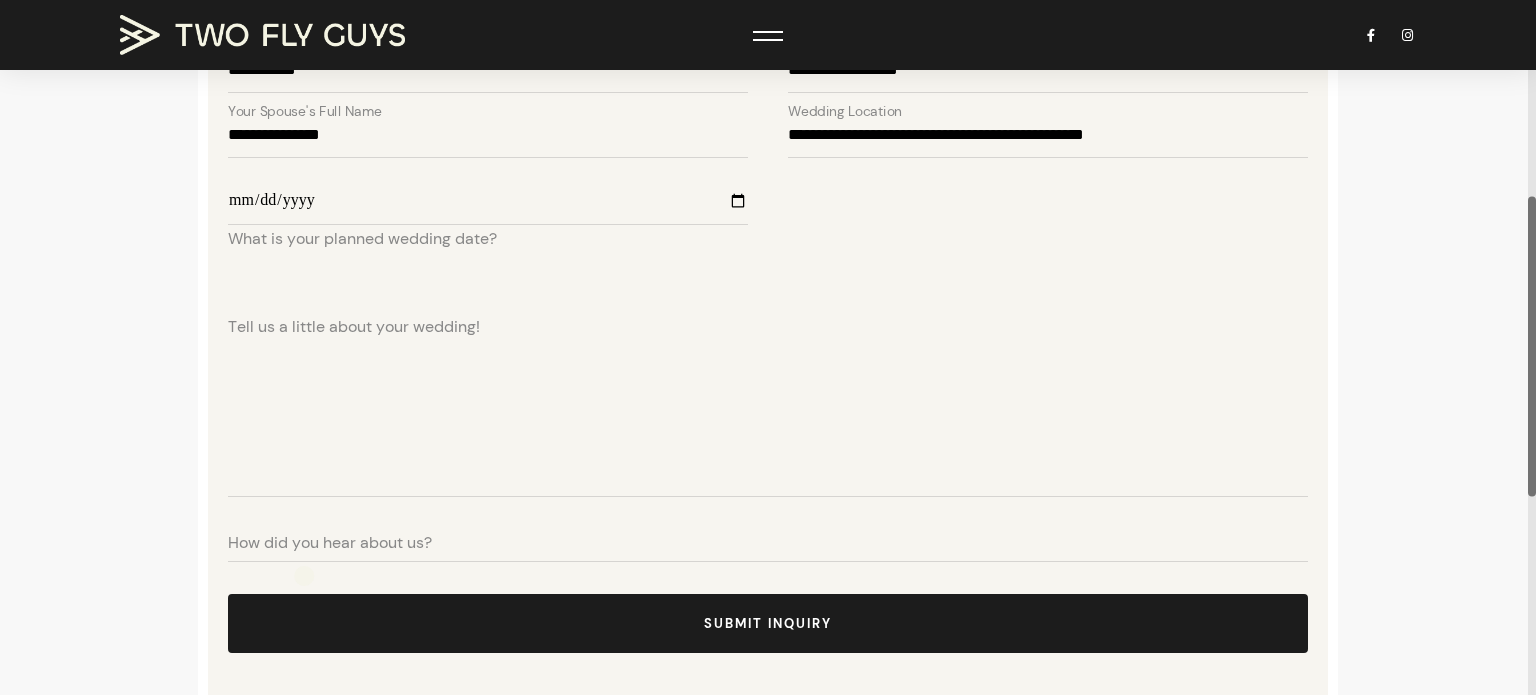 click on "Submit Inquiry" at bounding box center [768, 611] 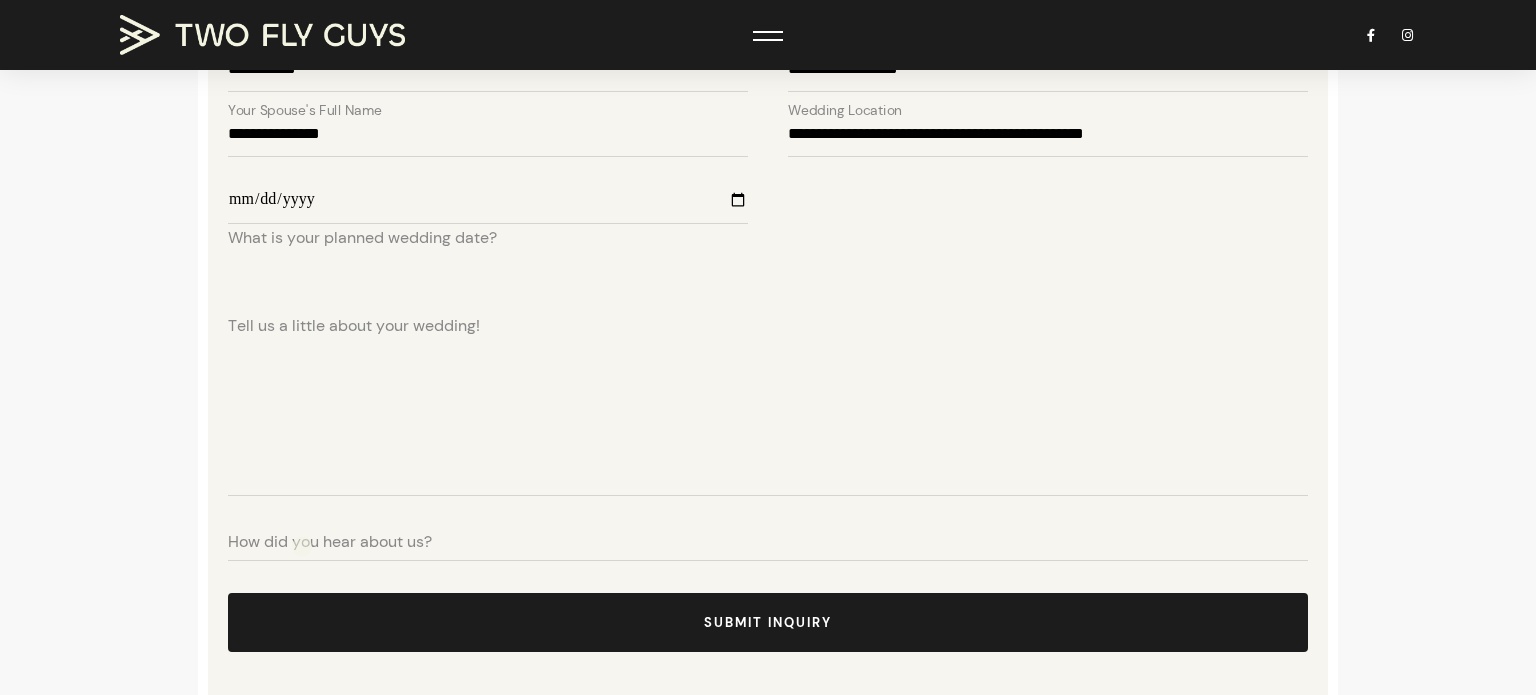 click on "How did you hear about us?" at bounding box center (330, 542) 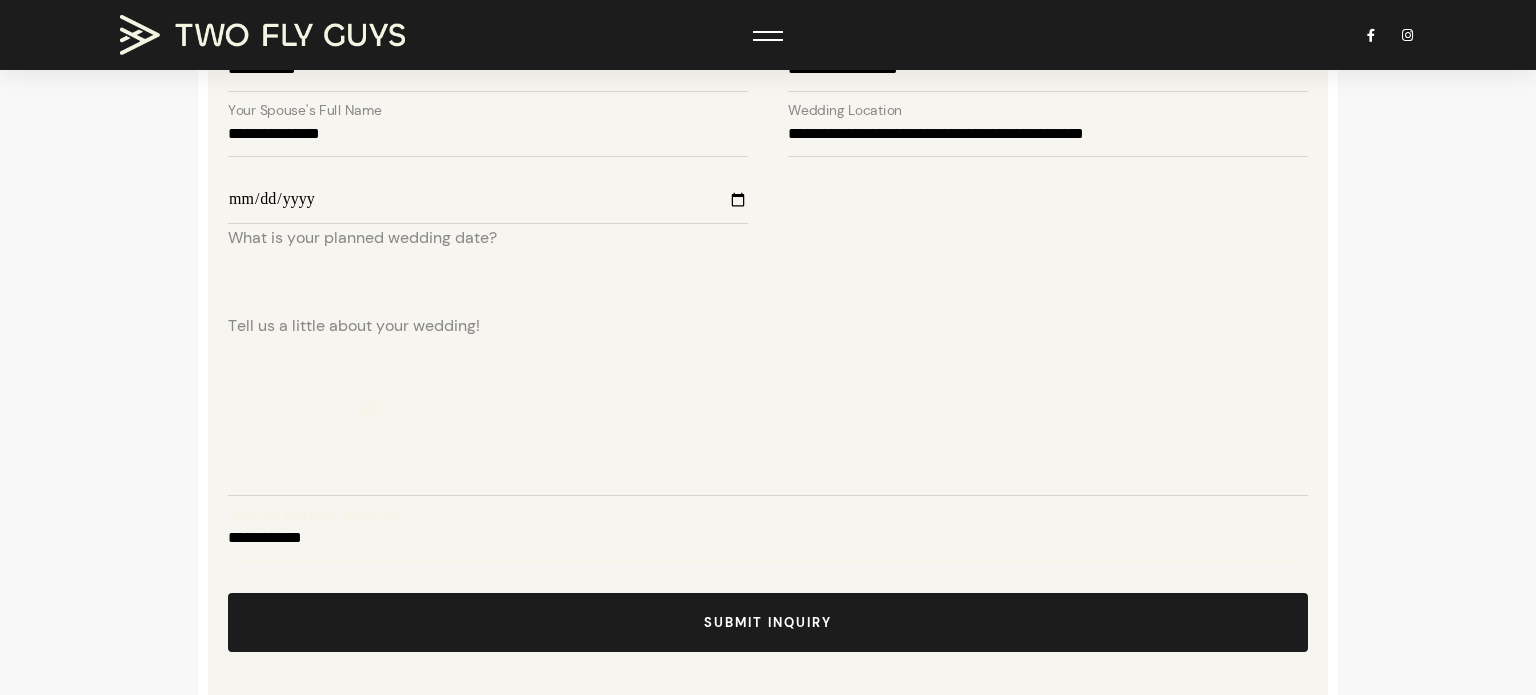 type on "**********" 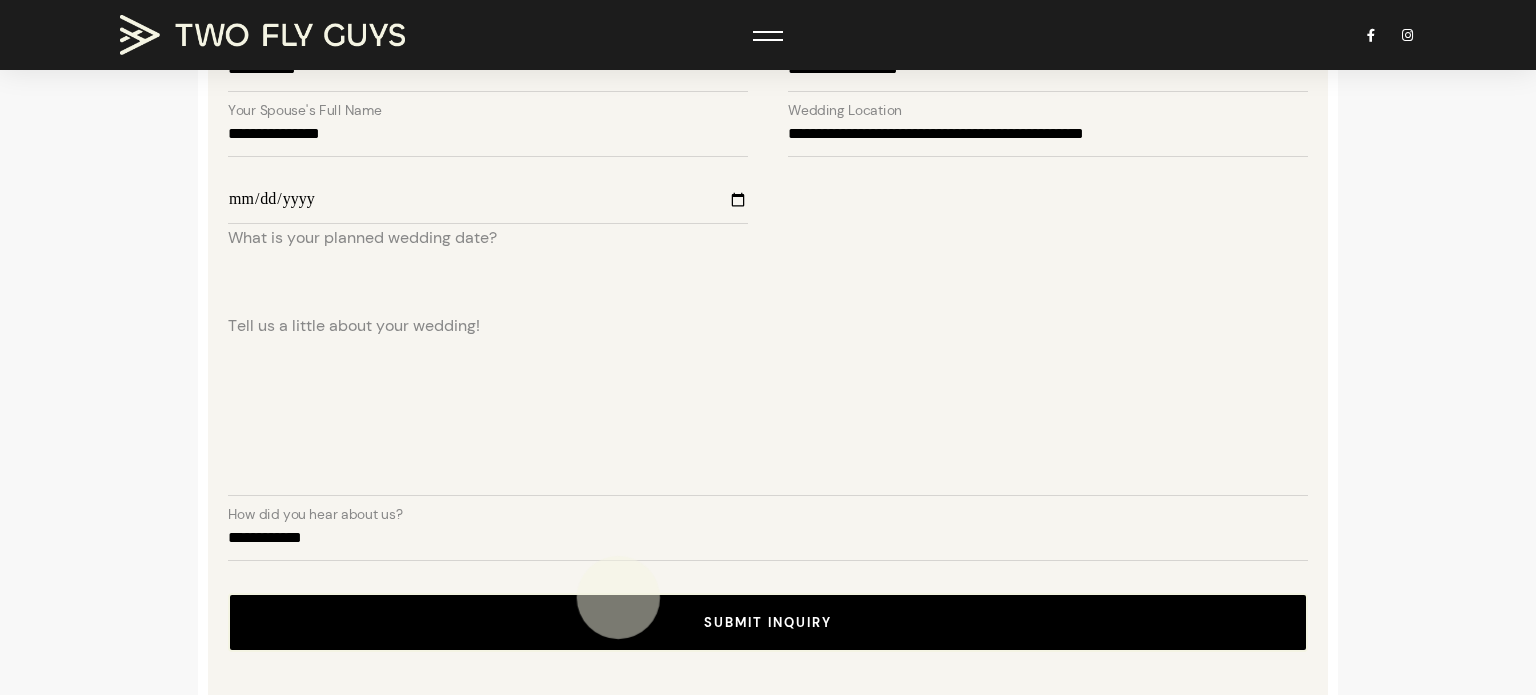 click on "Submit Inquiry" at bounding box center [768, 622] 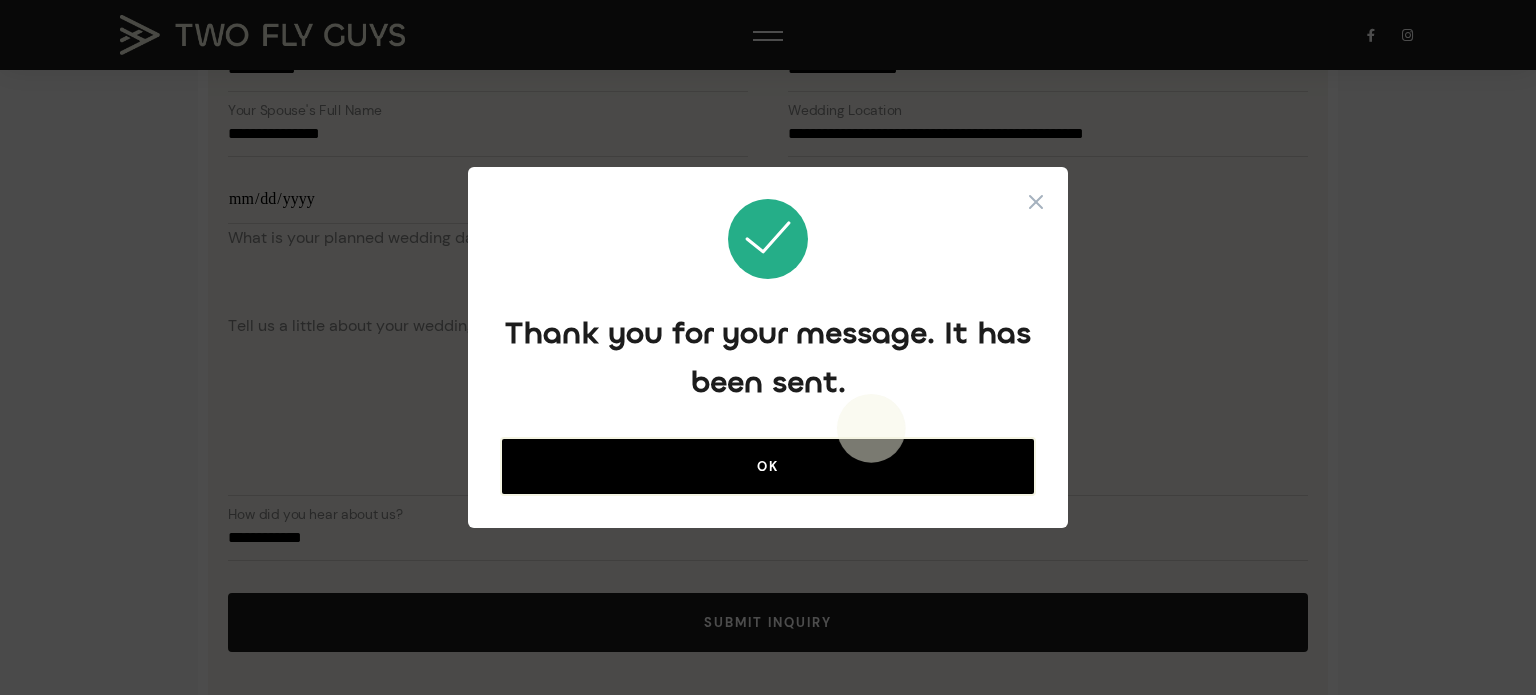 click on "OK" at bounding box center [768, 466] 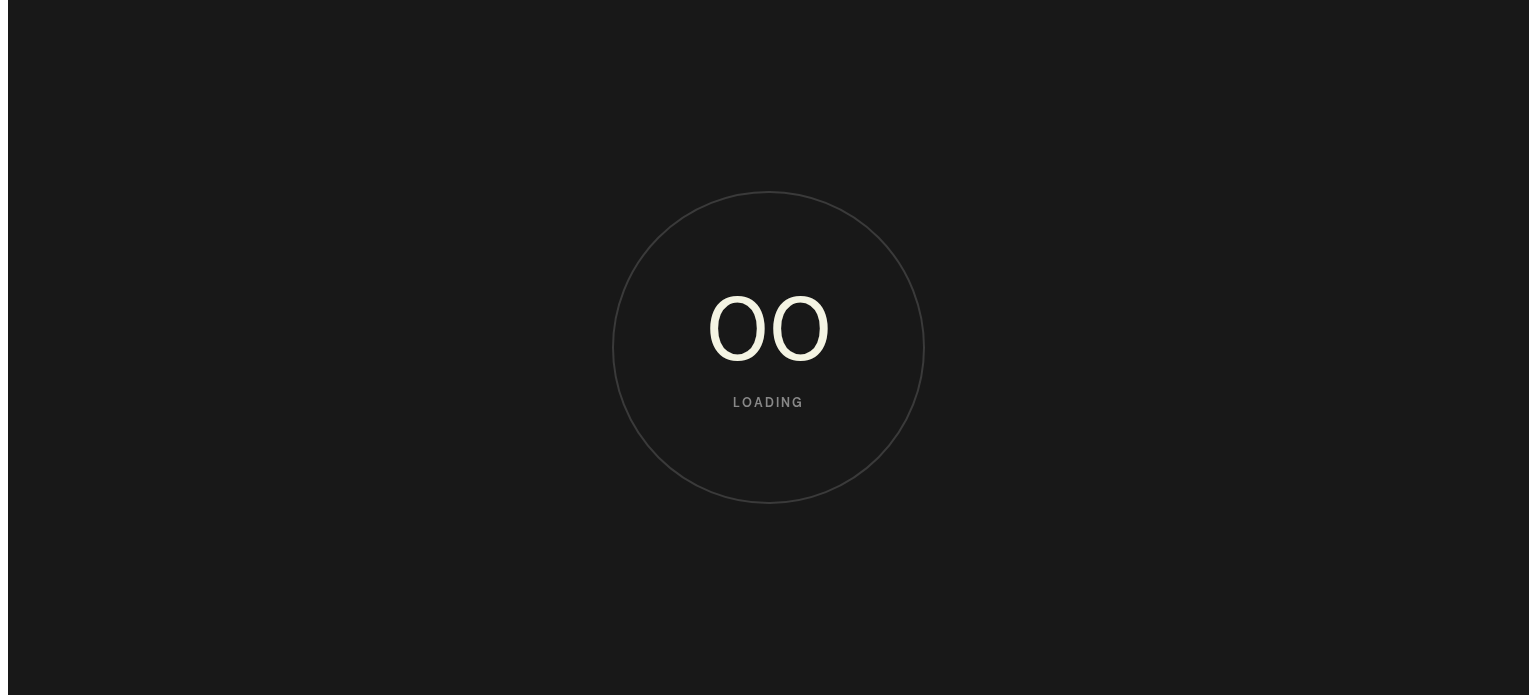scroll, scrollTop: 0, scrollLeft: 0, axis: both 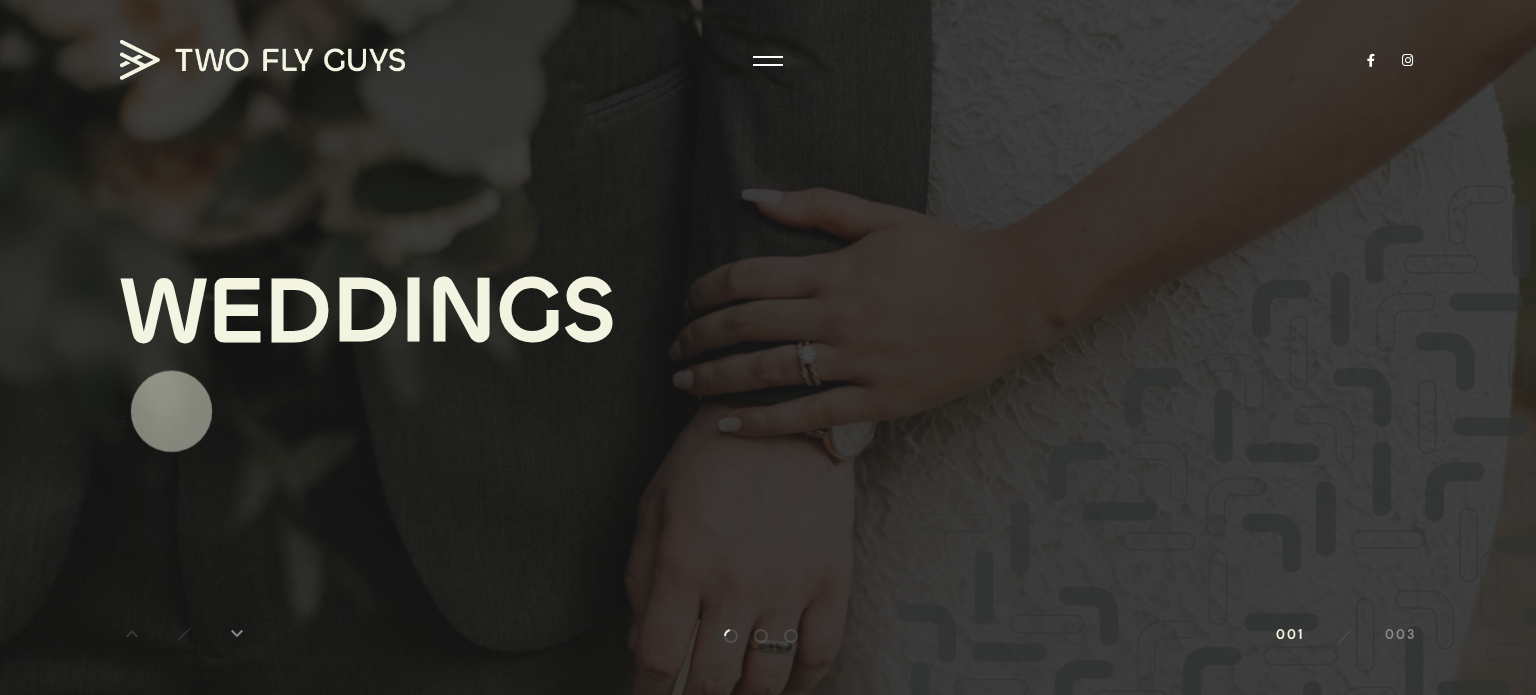 click on "Explore" at bounding box center [156, 421] 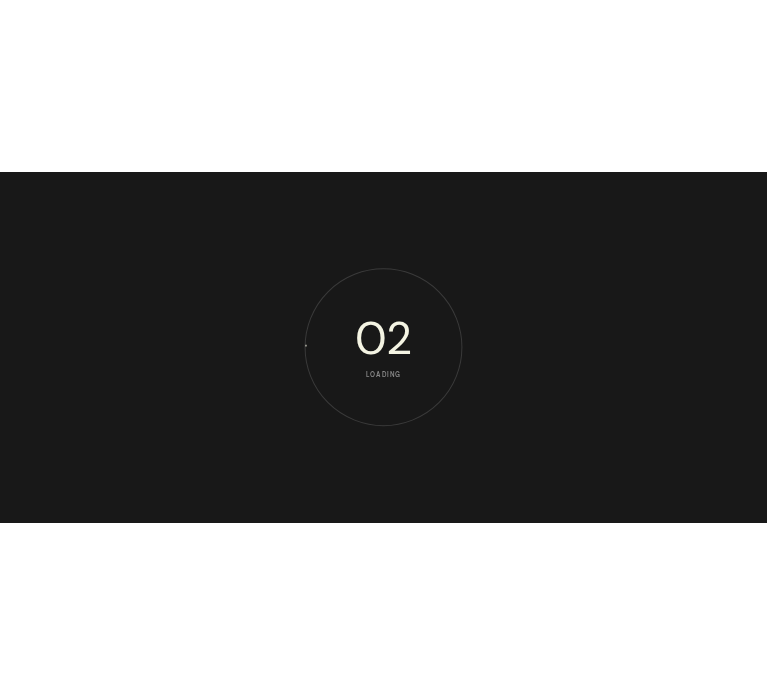 scroll, scrollTop: 0, scrollLeft: 0, axis: both 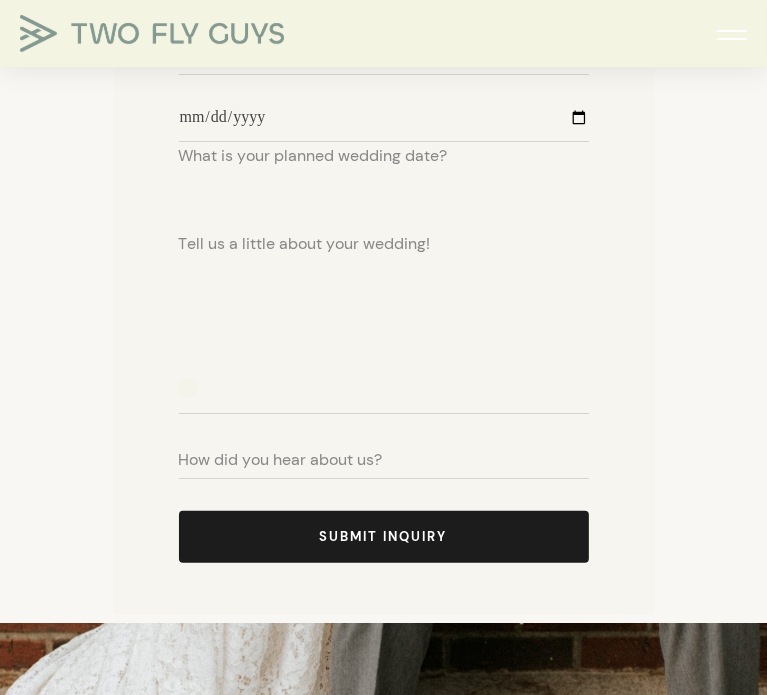 click on "1 Videographer" at bounding box center (134, -3755) 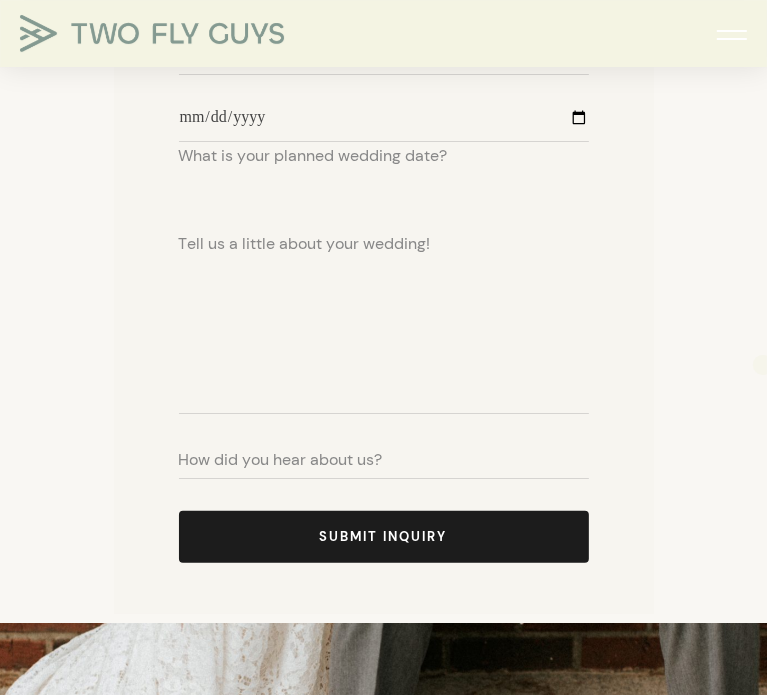 click on "4–5 Minute film
60 second film
1 Videographer
8 Hours Coverage
Ceremony Film
Online Gallery Delivery" at bounding box center [134, -3738] 